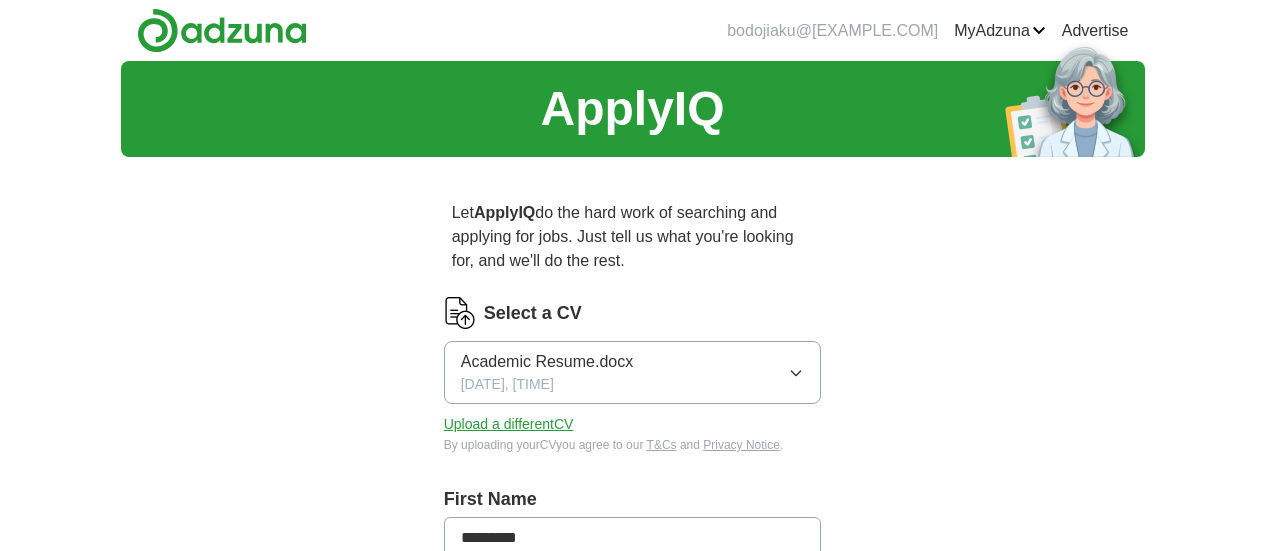 scroll, scrollTop: 0, scrollLeft: 0, axis: both 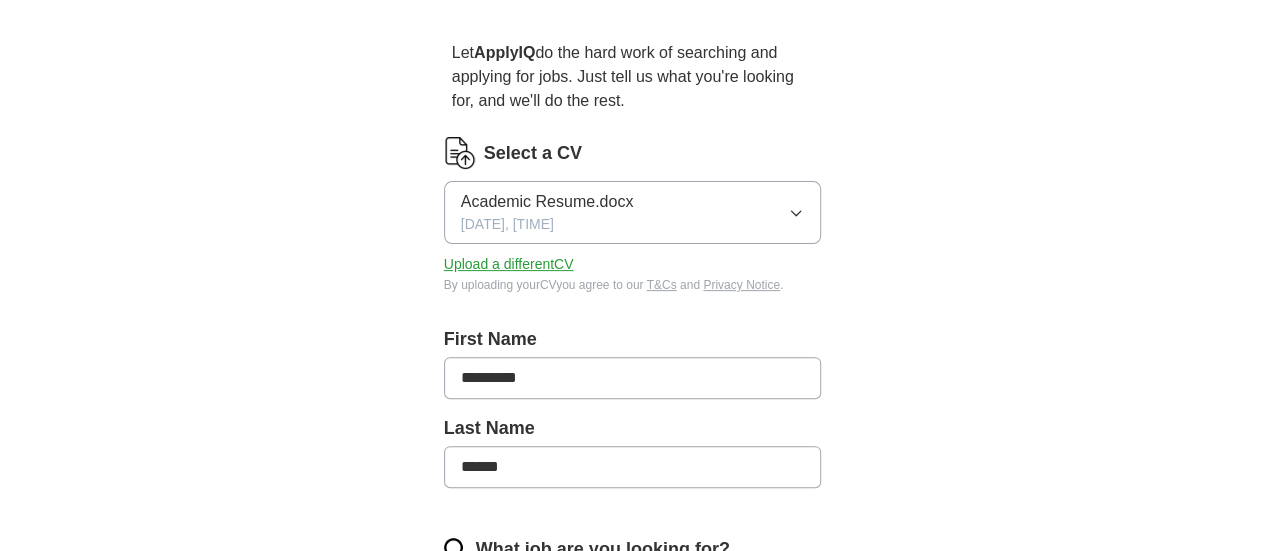 click on "Let  ApplyIQ  do the hard work of searching and applying for jobs. Just tell us what you're looking for, and we'll do the rest. Select a CV Academic Resume.docx [DATE], [TIME] Upload a different  CV By uploading your  CV  you agree to our   T&Cs   and   Privacy Notice . First Name ********* Last Name ****** What job are you looking for? Enter or select a minimum of 3 job titles (4-8 recommended) Health Technology Evaluator + Maternal Health Coordinator + Community Health Director + Health Program Manager + Resident Medical Officer + Copywriter + Public Health Specialist + Maternal Health Researcher + Clinical Research Lead + Health Education Officer + Select all Where do you want to work? 25 mile radius What's your minimum salary? No minimum salary set £ 20 k £ 100 k+ Start applying for jobs By registering, you consent to us applying to suitable jobs for you" at bounding box center (633, 845) 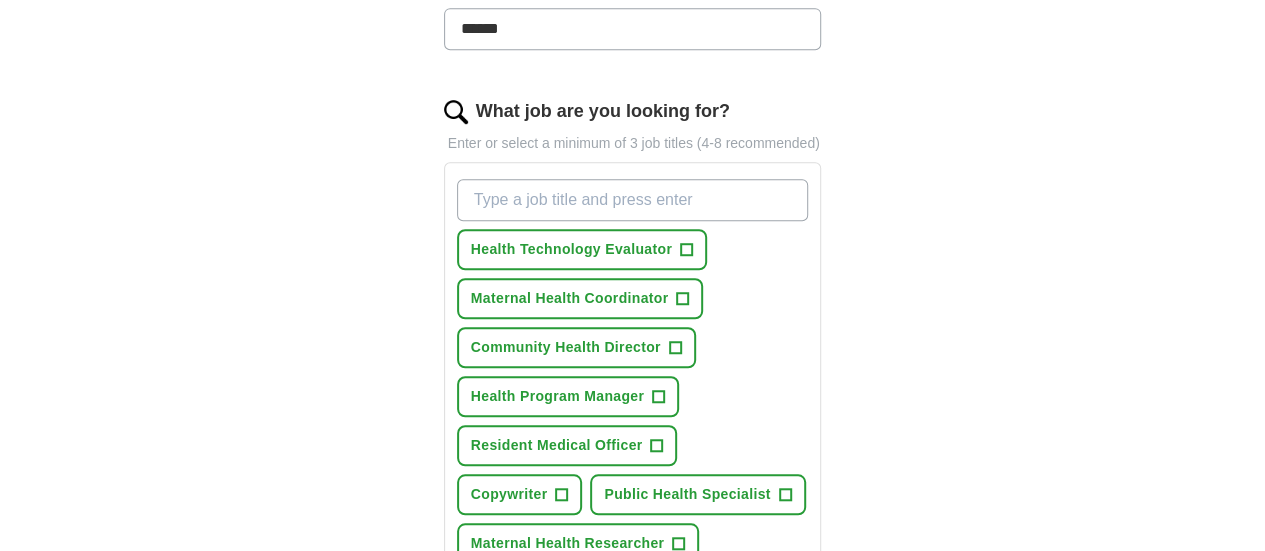 scroll, scrollTop: 600, scrollLeft: 0, axis: vertical 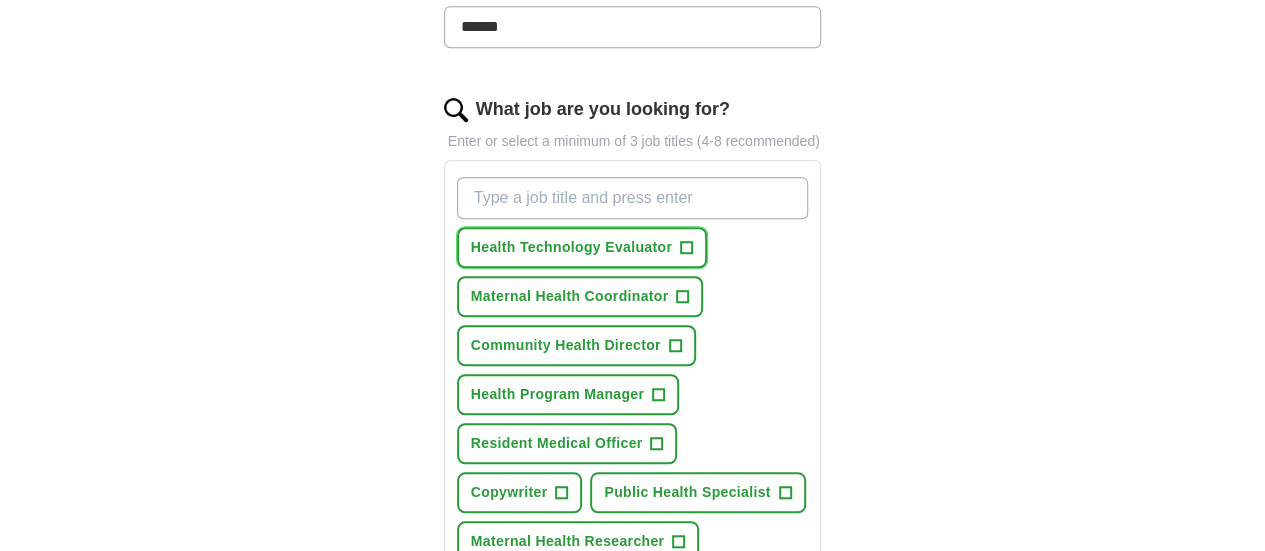 click on "+" at bounding box center (687, 248) 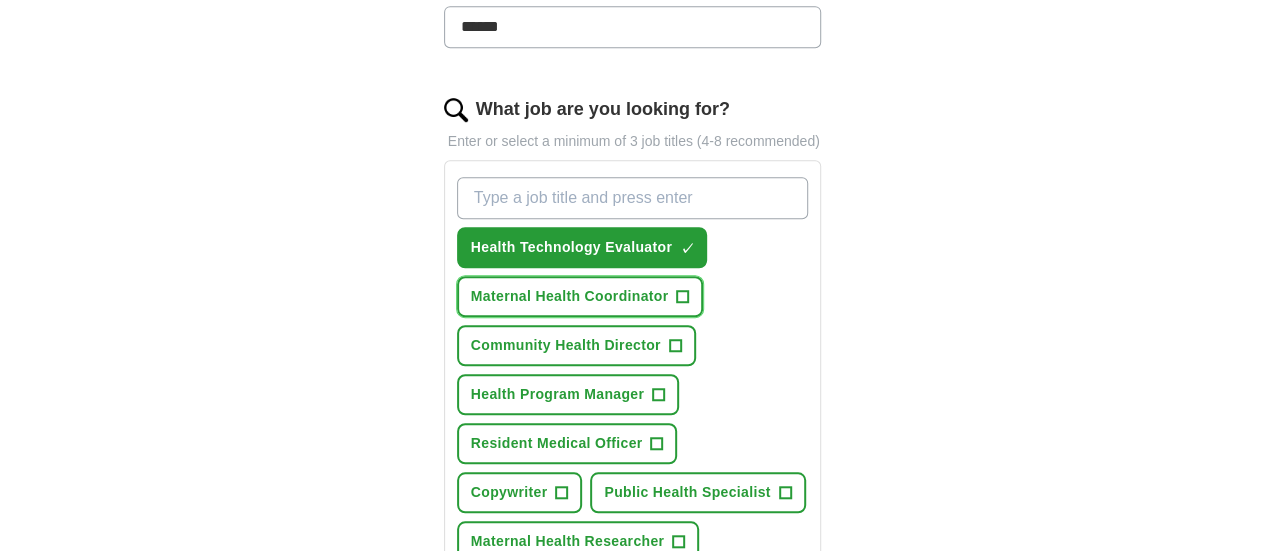 click on "+" at bounding box center [683, 297] 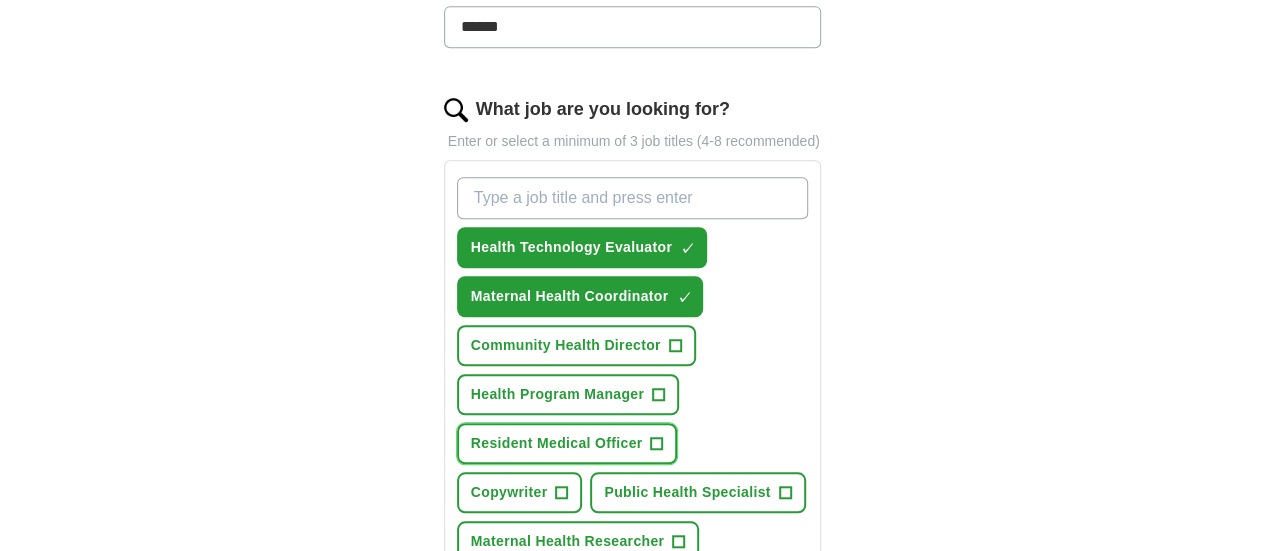 click on "+" at bounding box center [657, 444] 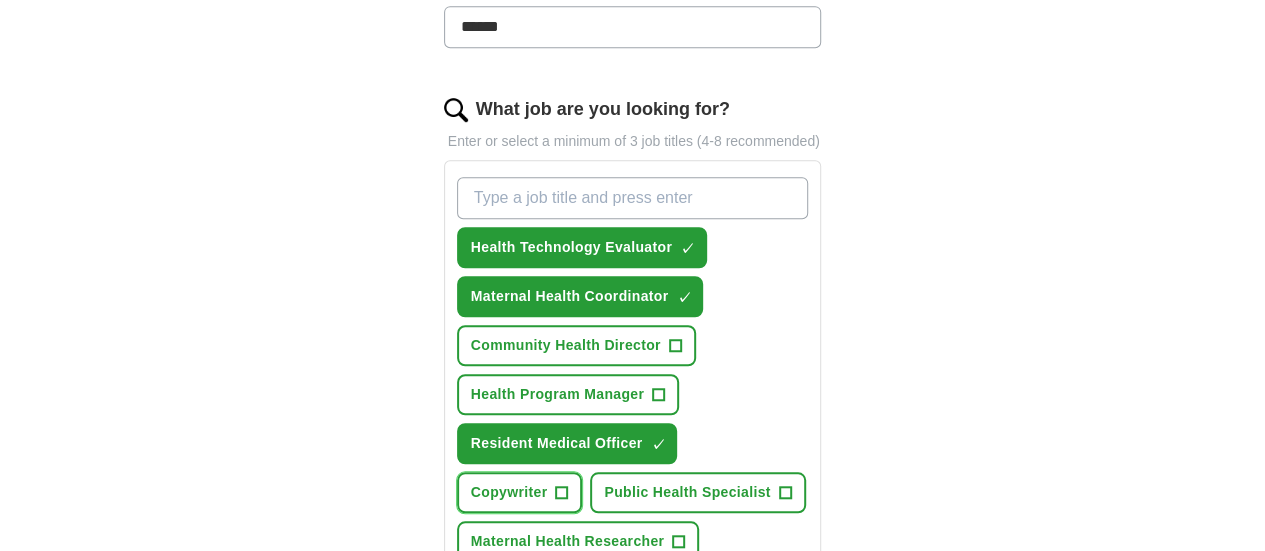 click on "+" at bounding box center [562, 493] 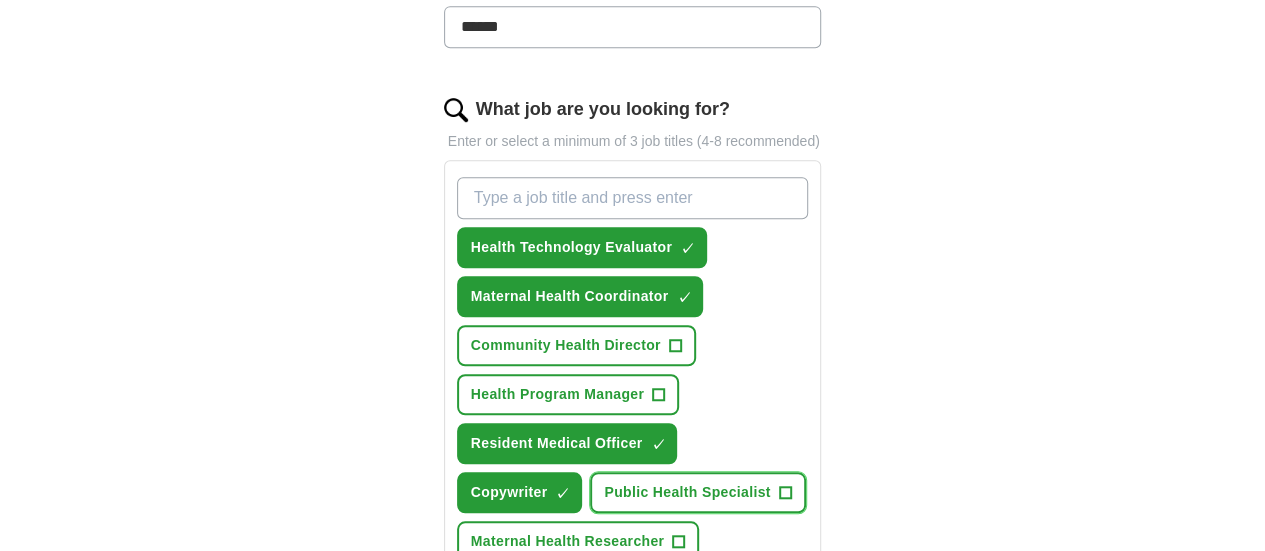 click on "Public Health Specialist +" at bounding box center [697, 492] 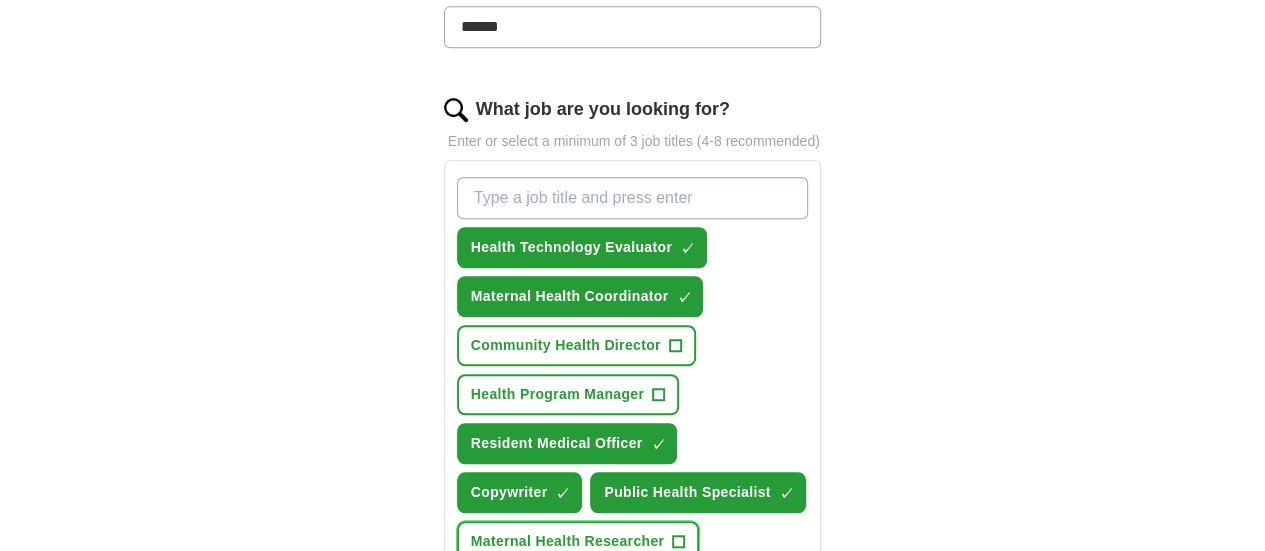 click on "+" at bounding box center [679, 542] 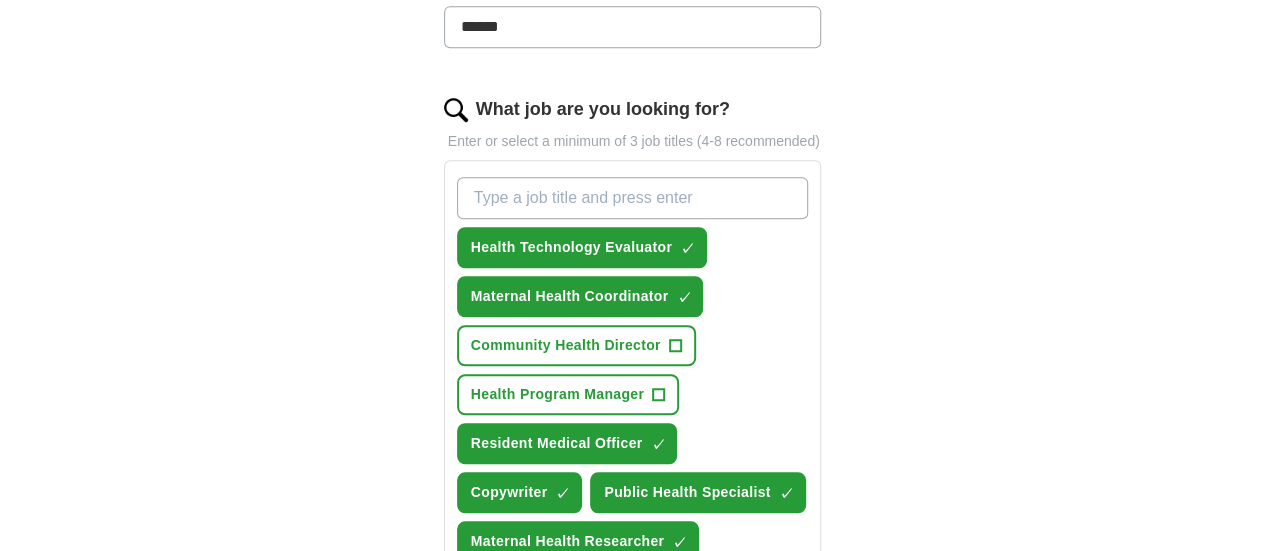 click on "Health Technology Evaluator ✓ × Maternal Health Coordinator ✓ × Community Health Director + Health Program Manager + Resident Medical Officer ✓ × Copywriter ✓ × Public Health Specialist ✓ × Maternal Health Researcher ✓ × Clinical Research Lead + Health Education Officer +" at bounding box center (633, 418) 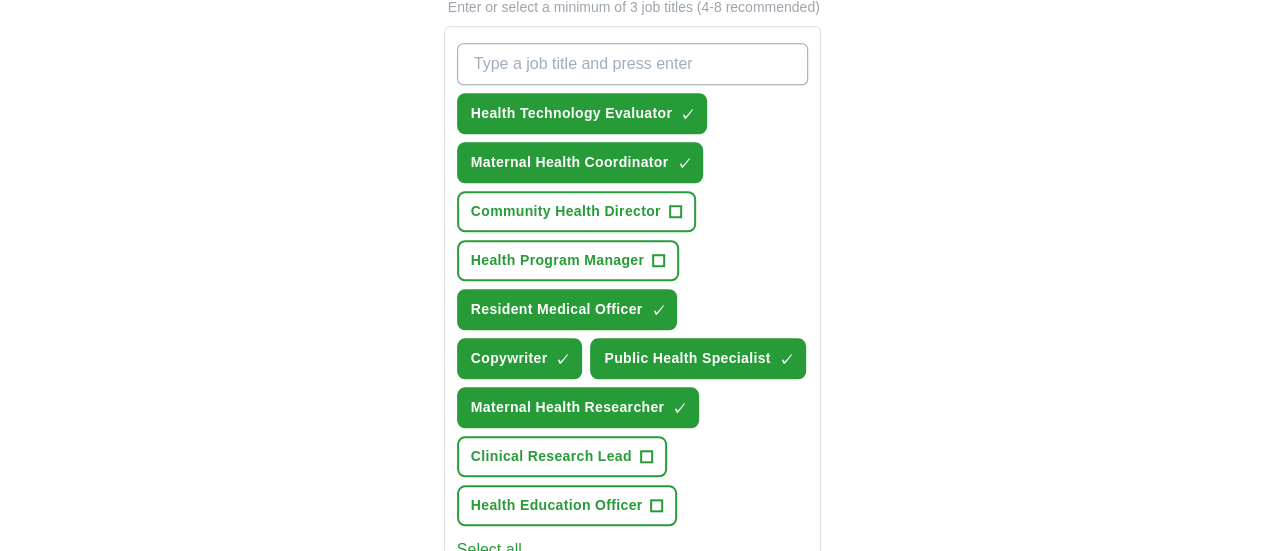 scroll, scrollTop: 760, scrollLeft: 0, axis: vertical 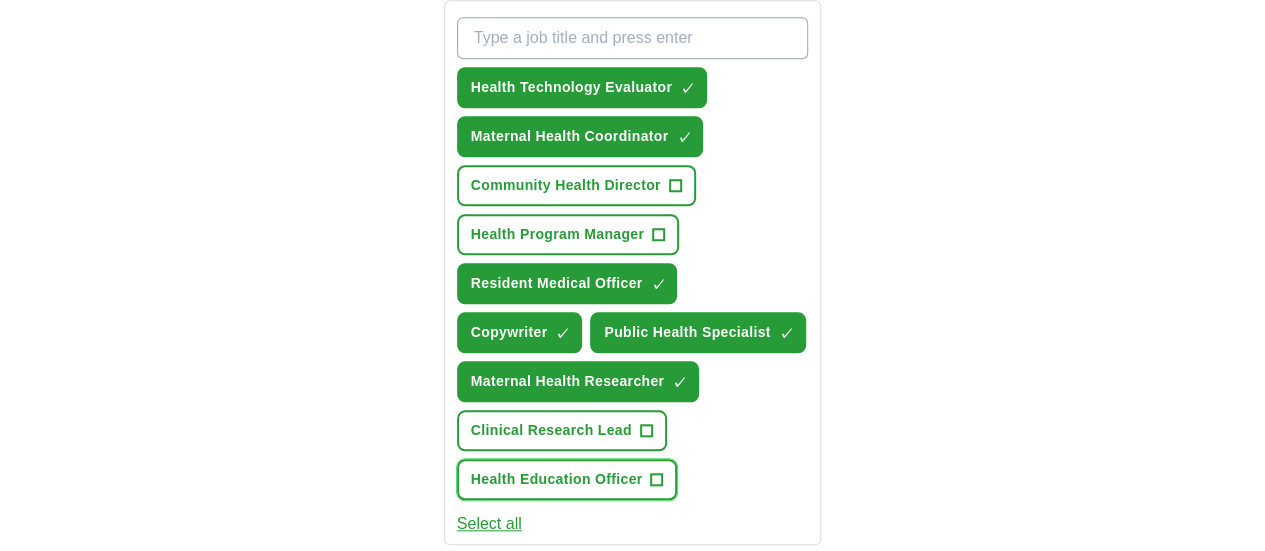 click on "+" at bounding box center [657, 480] 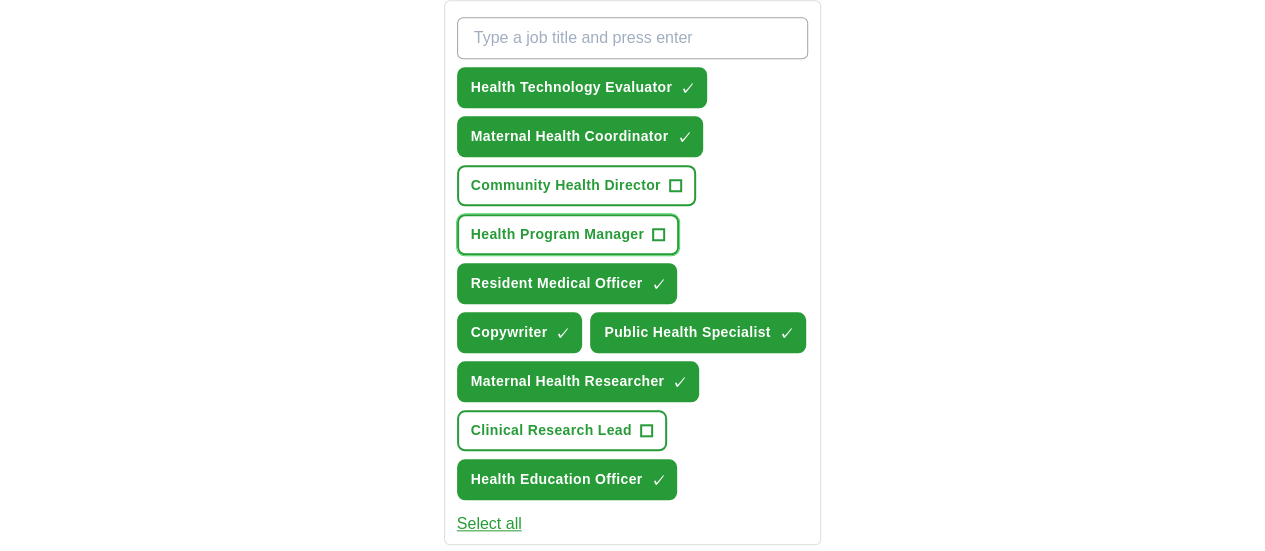 click on "+" at bounding box center (659, 235) 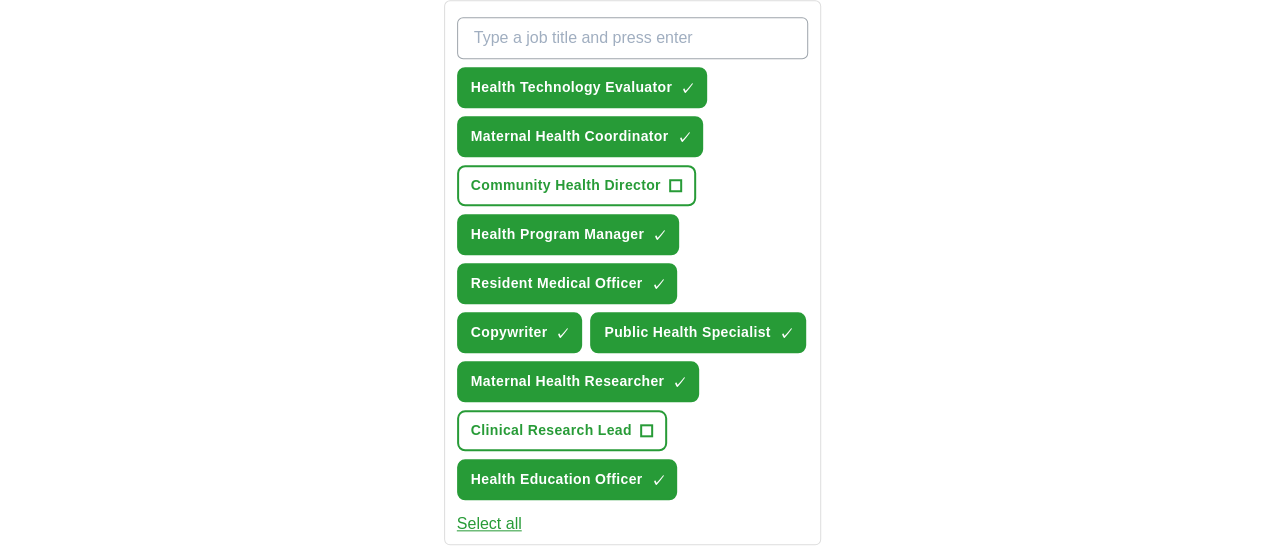 click on "Let  ApplyIQ  do the hard work of searching and applying for jobs. Just tell us what you're looking for, and we'll do the rest. Select a CV Academic Resume.docx [DATE], [TIME] Upload a different  CV By uploading your  CV  you agree to our   T&Cs   and   Privacy Notice . First Name ********* Last Name ****** What job are you looking for? Enter or select a minimum of 3 job titles (4-8 recommended) Health Technology Evaluator ✓ × Maternal Health Coordinator ✓ × Community Health Director + Health Program Manager ✓ × Resident Medical Officer ✓ × Copywriter ✓ × Public Health Specialist ✓ × Maternal Health Researcher ✓ × Clinical Research Lead + Health Education Officer ✓ × Select all Where do you want to work? 25 mile radius What's your minimum salary? No minimum salary set £ 20 k £ 100 k+ Start applying for jobs By registering, you consent to us applying to suitable jobs for you" at bounding box center (633, 245) 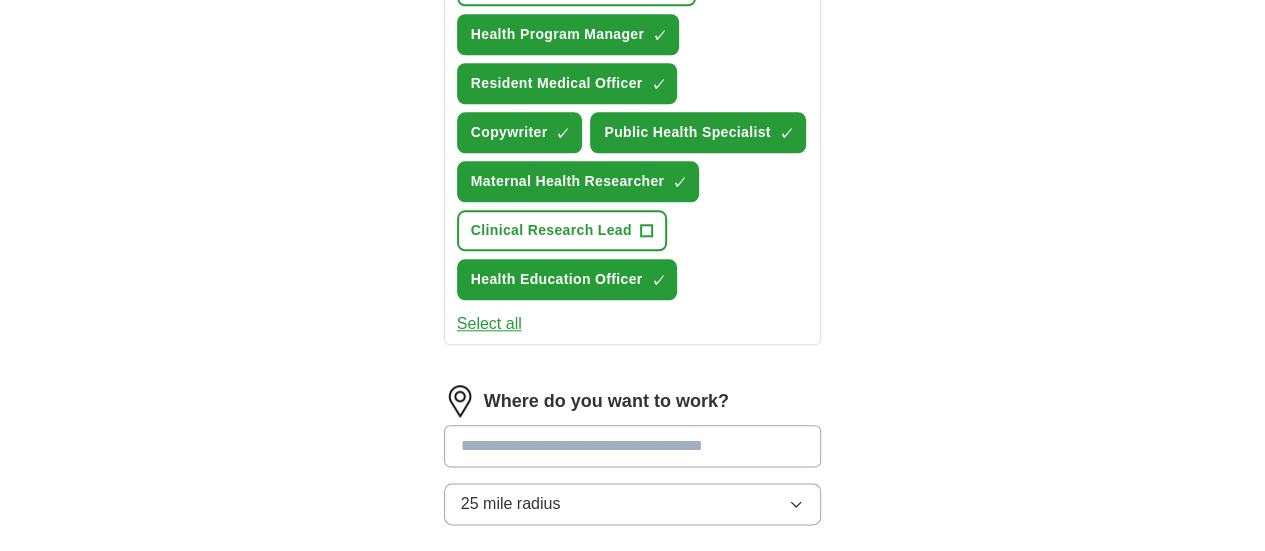 scroll, scrollTop: 1000, scrollLeft: 0, axis: vertical 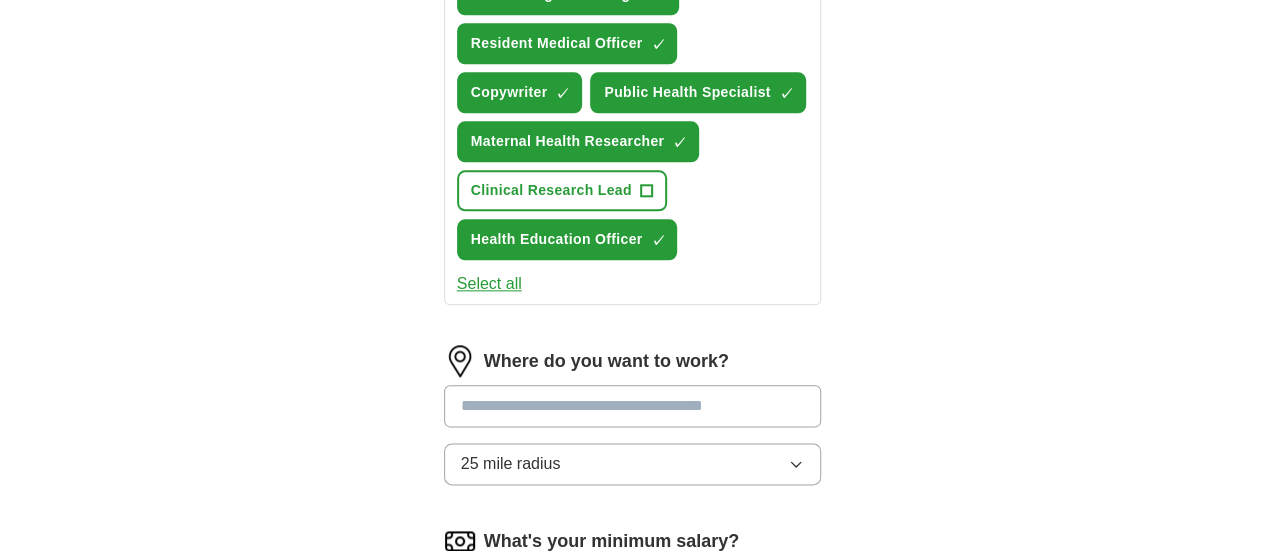 click at bounding box center [633, 406] 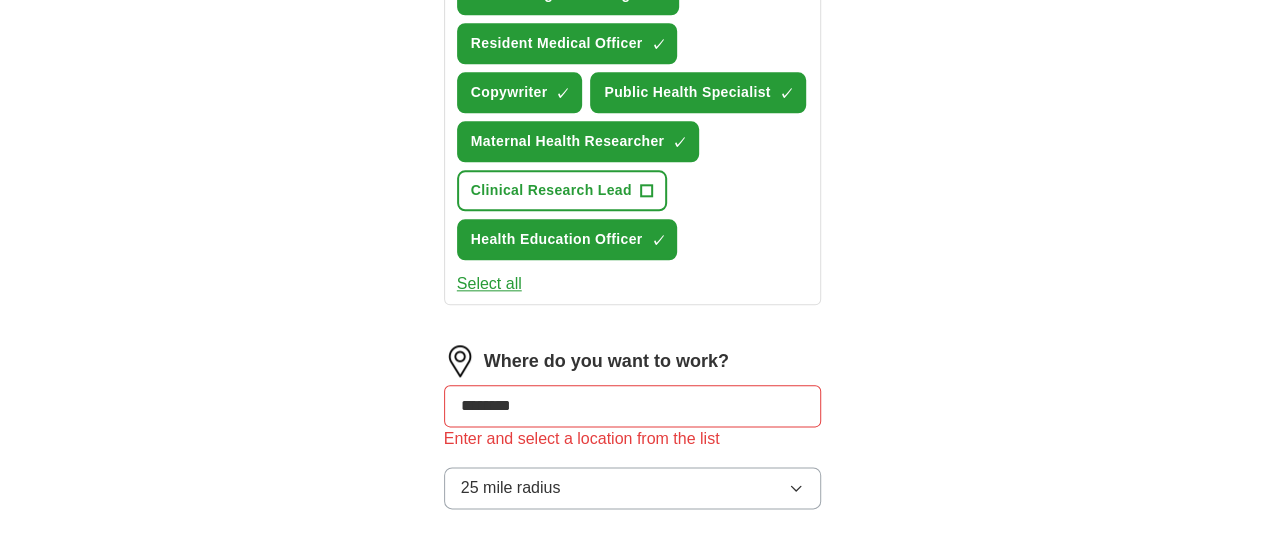 click on "25 mile radius" at bounding box center (633, 488) 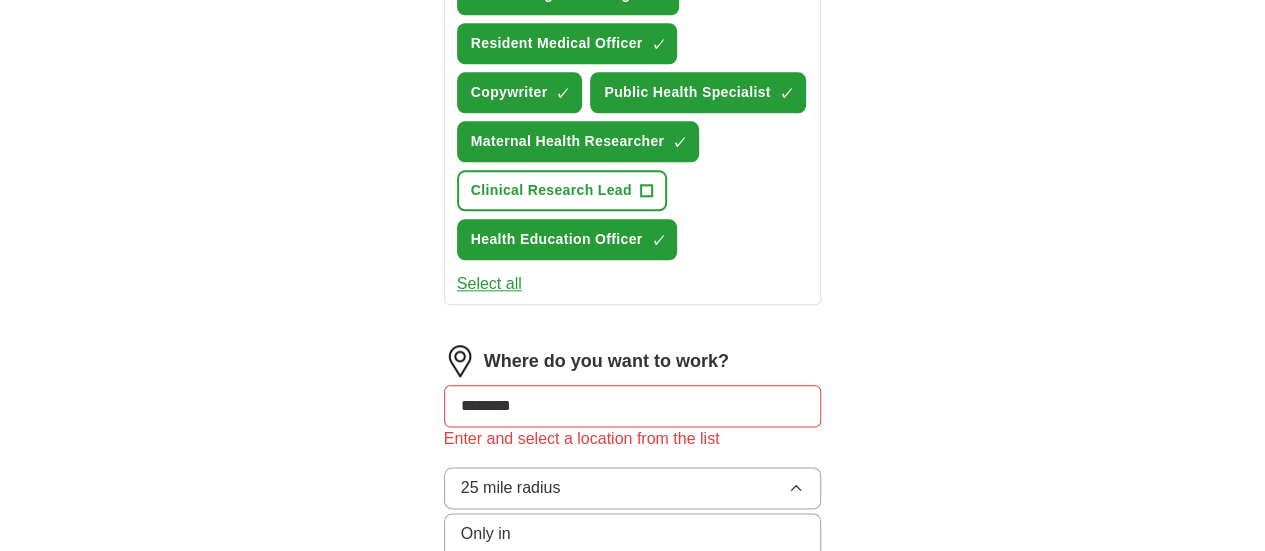 click 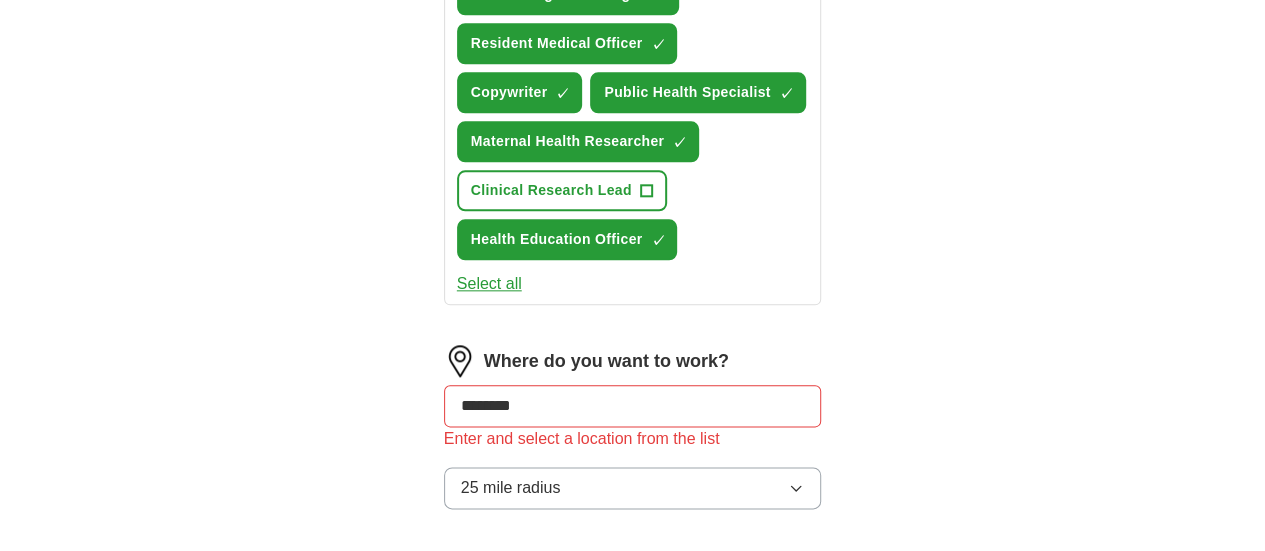 click on "Let  ApplyIQ  do the hard work of searching and applying for jobs. Just tell us what you're looking for, and we'll do the rest. Select a CV Academic Resume.docx [DATE], [TIME] Upload a different  CV By uploading your  CV  you agree to our   T&Cs   and   Privacy Notice . First Name ********* Last Name ****** What job are you looking for? Enter or select a minimum of 3 job titles (4-8 recommended) Health Technology Evaluator ✓ × Maternal Health Coordinator ✓ × Community Health Director + Health Program Manager ✓ × Resident Medical Officer ✓ × Copywriter ✓ × Public Health Specialist ✓ × Maternal Health Researcher ✓ × Clinical Research Lead + Health Education Officer ✓ × Select all Where do you want to work? ******** Enter and select a location from the list 25 mile radius What's your minimum salary? No minimum salary set £ 20 k £ 100 k+ Start applying for jobs By registering, you consent to us applying to suitable jobs for you" at bounding box center [633, 17] 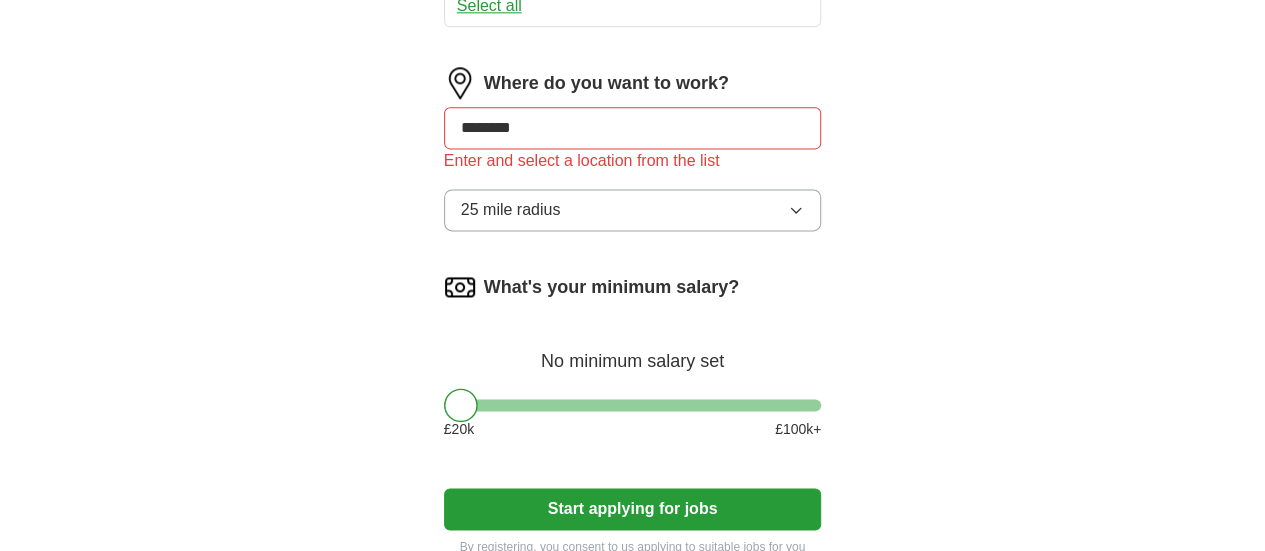 scroll, scrollTop: 1280, scrollLeft: 0, axis: vertical 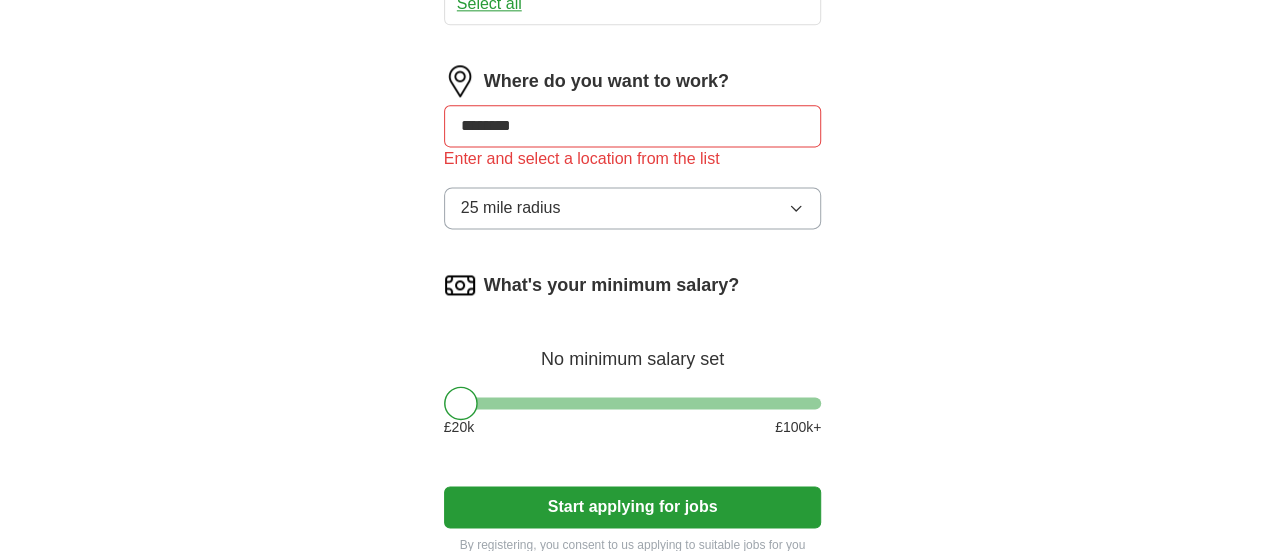 click on "What's your minimum salary? No minimum salary set £ 20 k £ 100 k+" at bounding box center (633, 361) 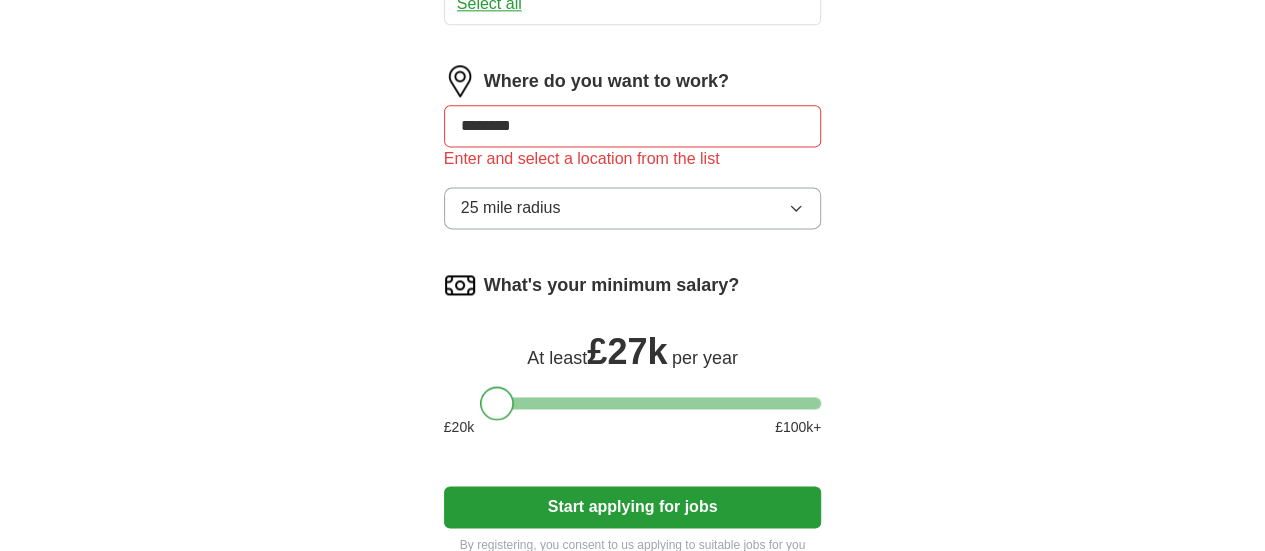 click at bounding box center (633, 403) 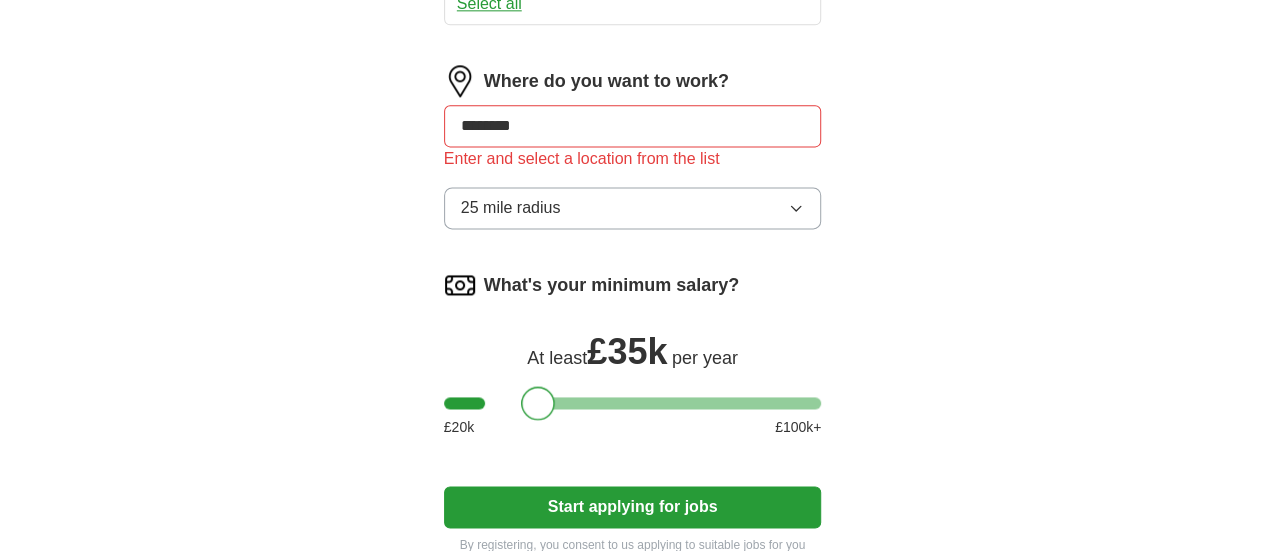 click at bounding box center (633, 403) 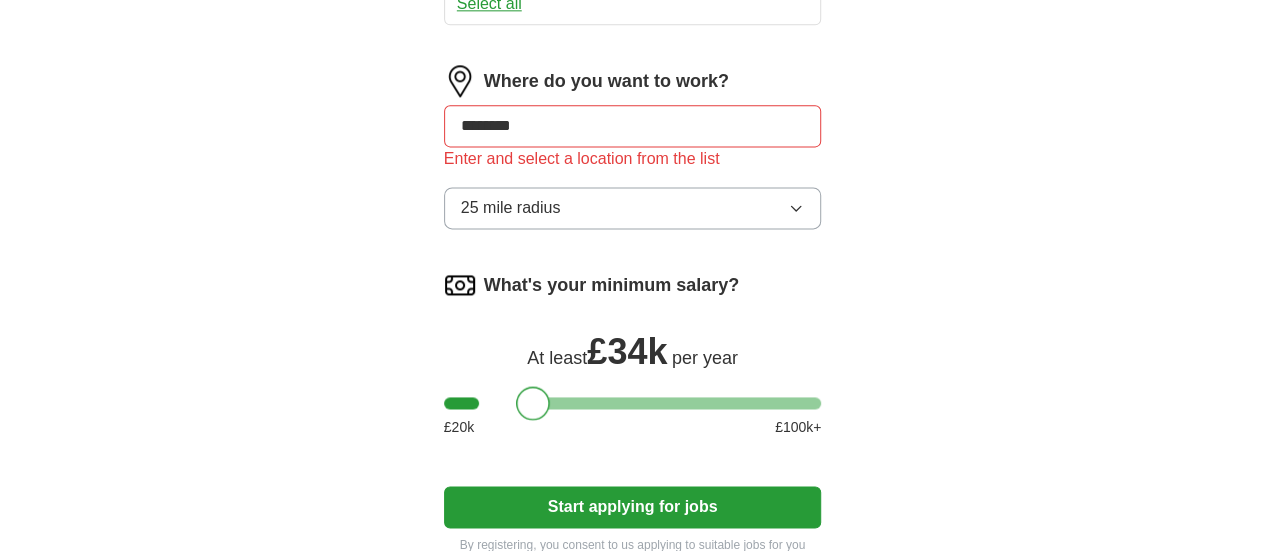 click at bounding box center (533, 403) 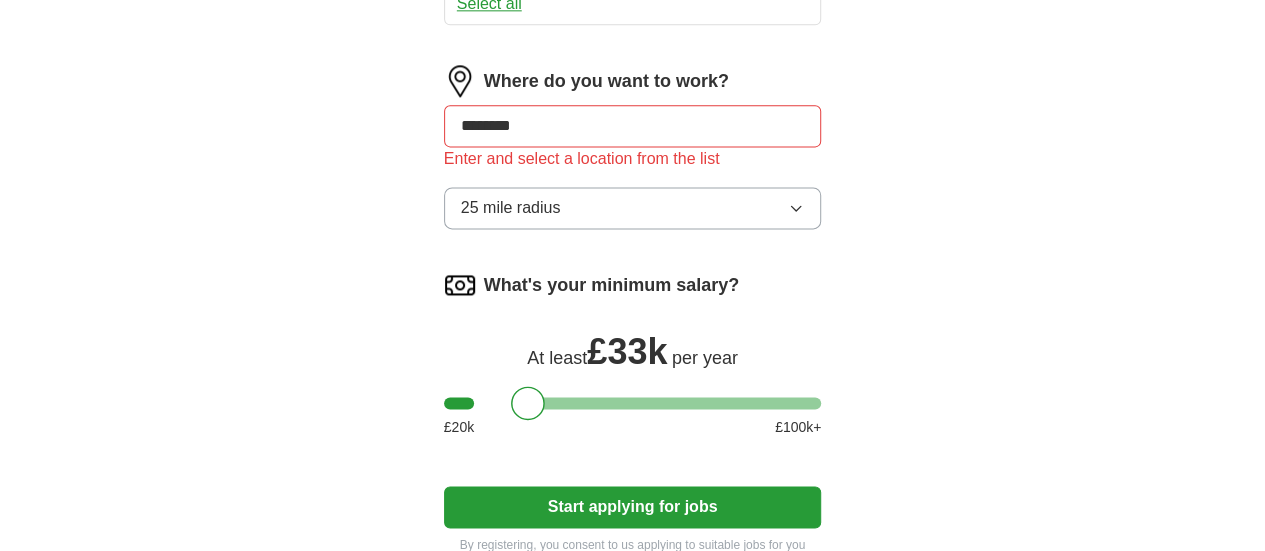 click on "Start applying for jobs" at bounding box center (633, 507) 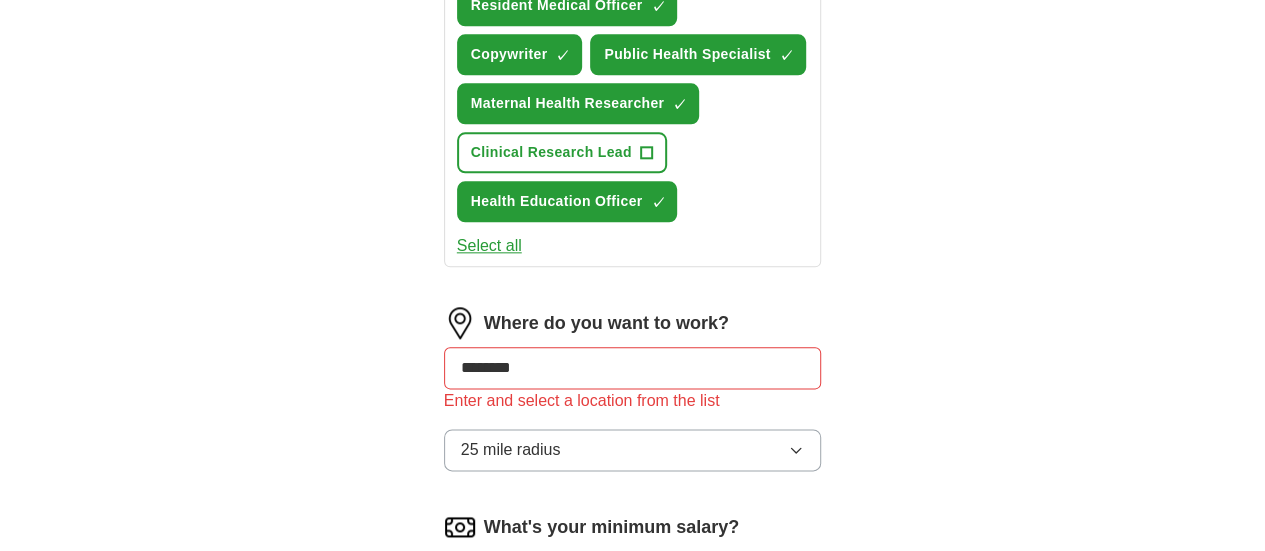 scroll, scrollTop: 1047, scrollLeft: 0, axis: vertical 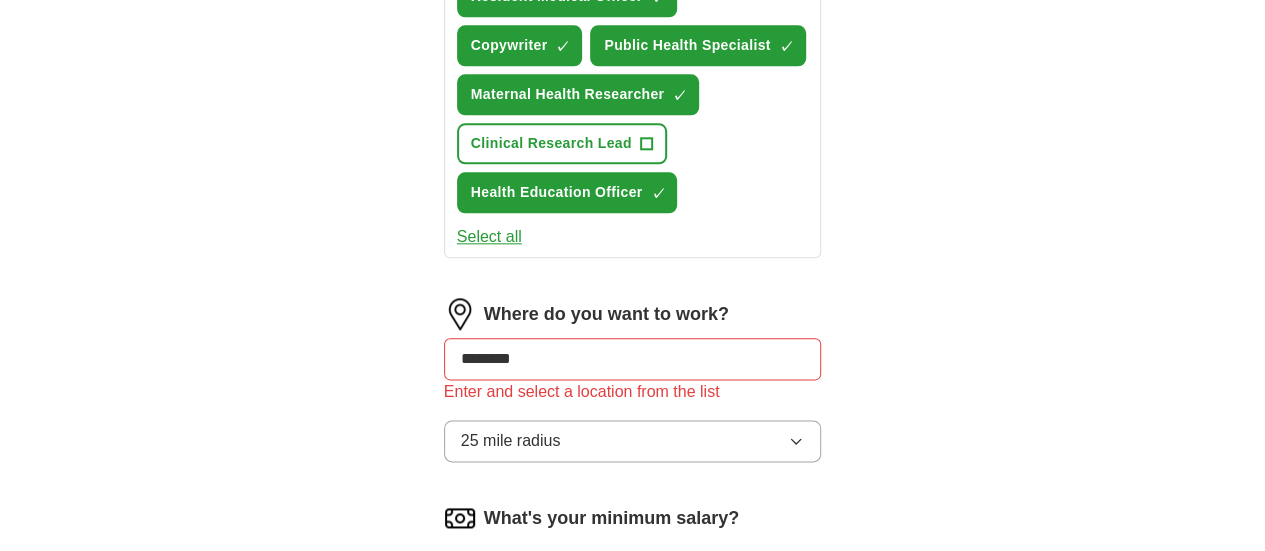 click on "********" at bounding box center (633, 359) 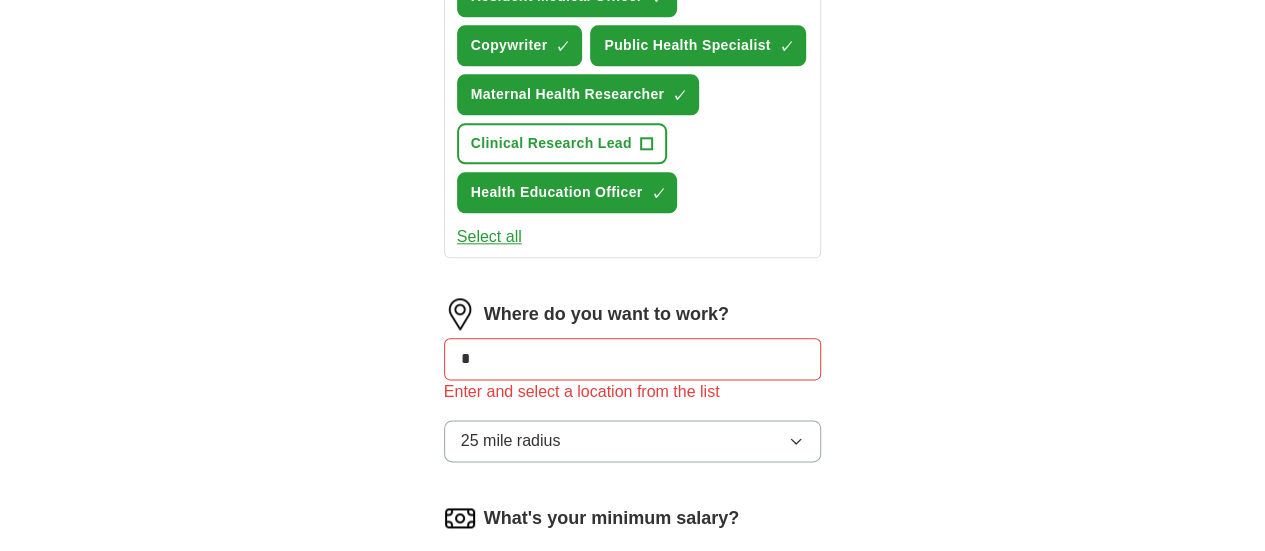 type on "*" 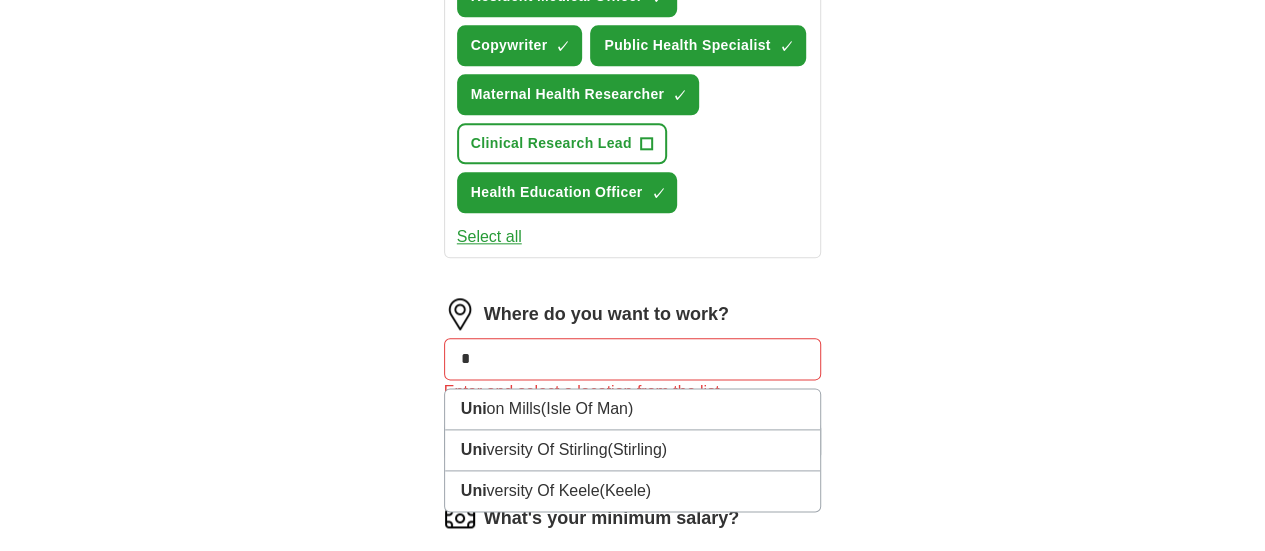 type on "*" 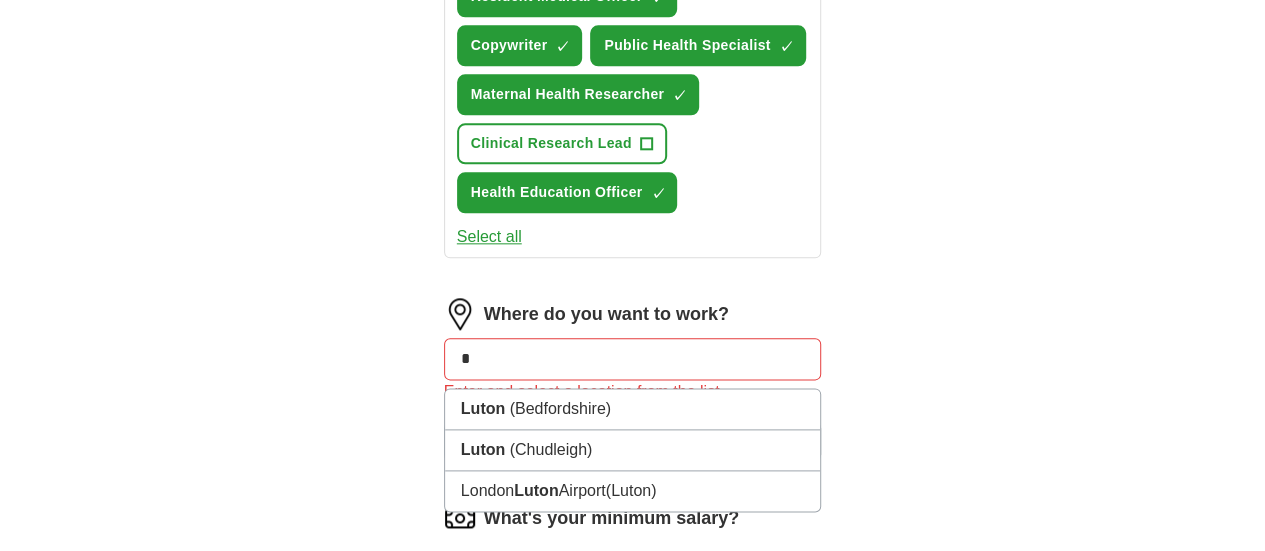 type on "*" 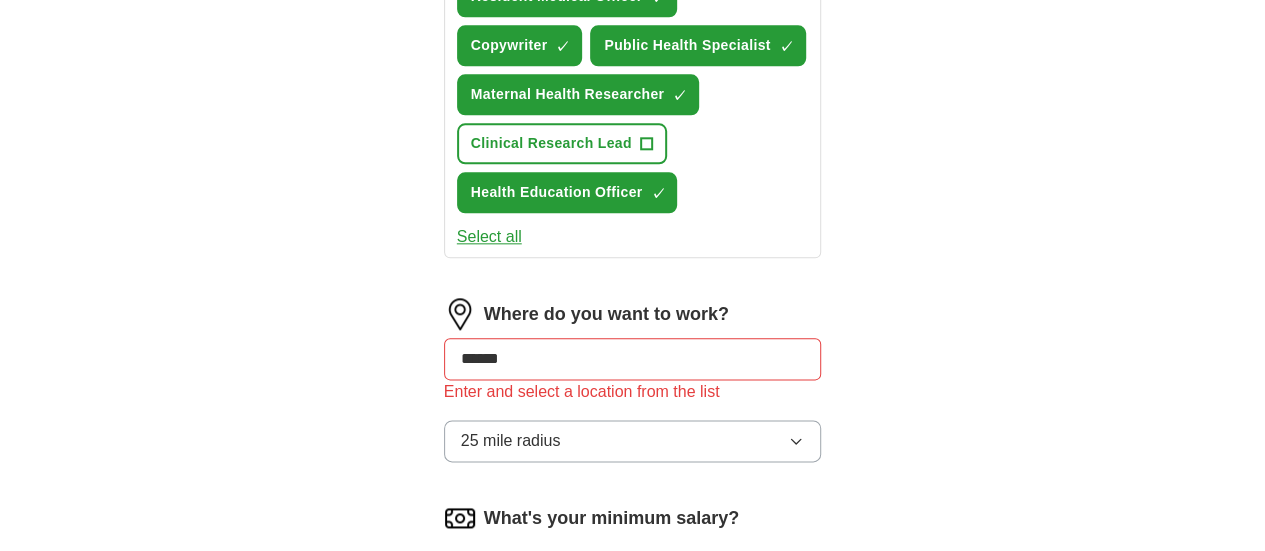 type on "*******" 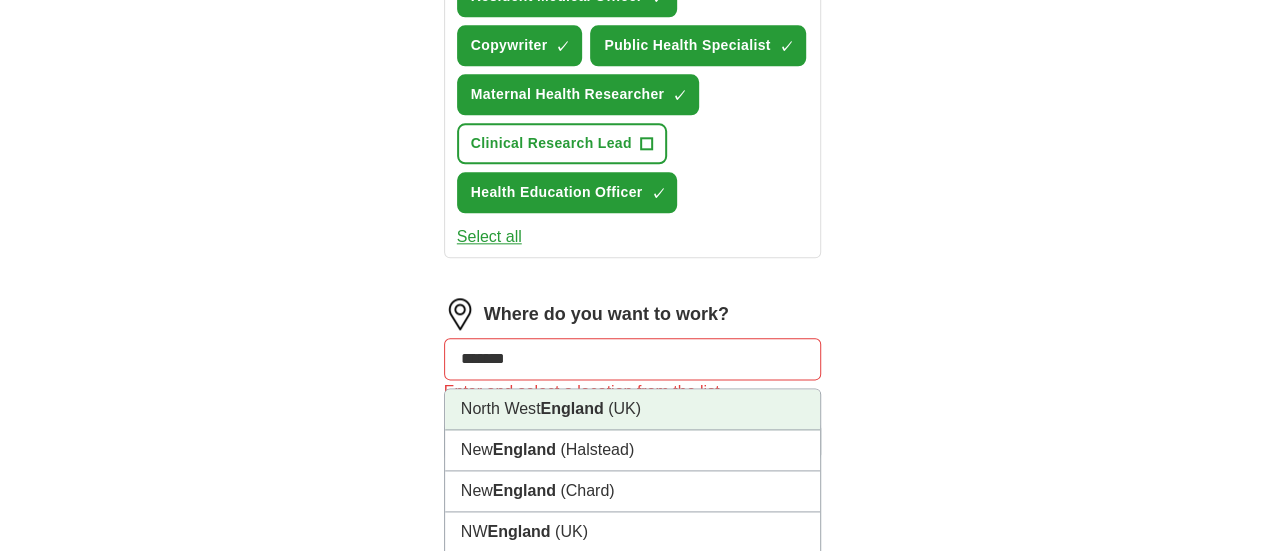 click on "England" at bounding box center (571, 408) 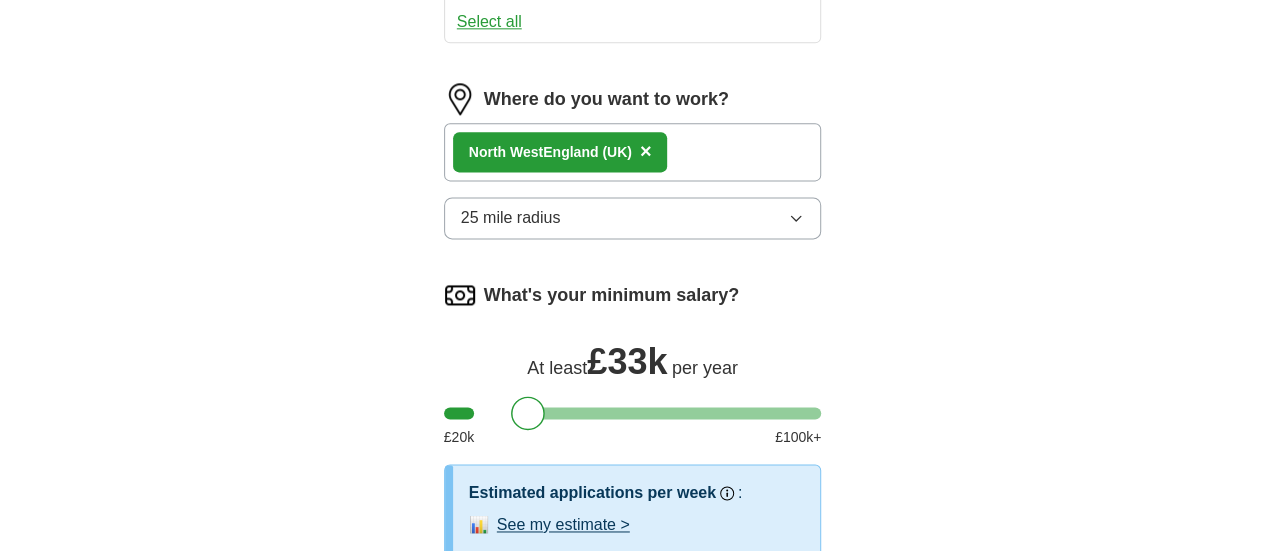 scroll, scrollTop: 1276, scrollLeft: 0, axis: vertical 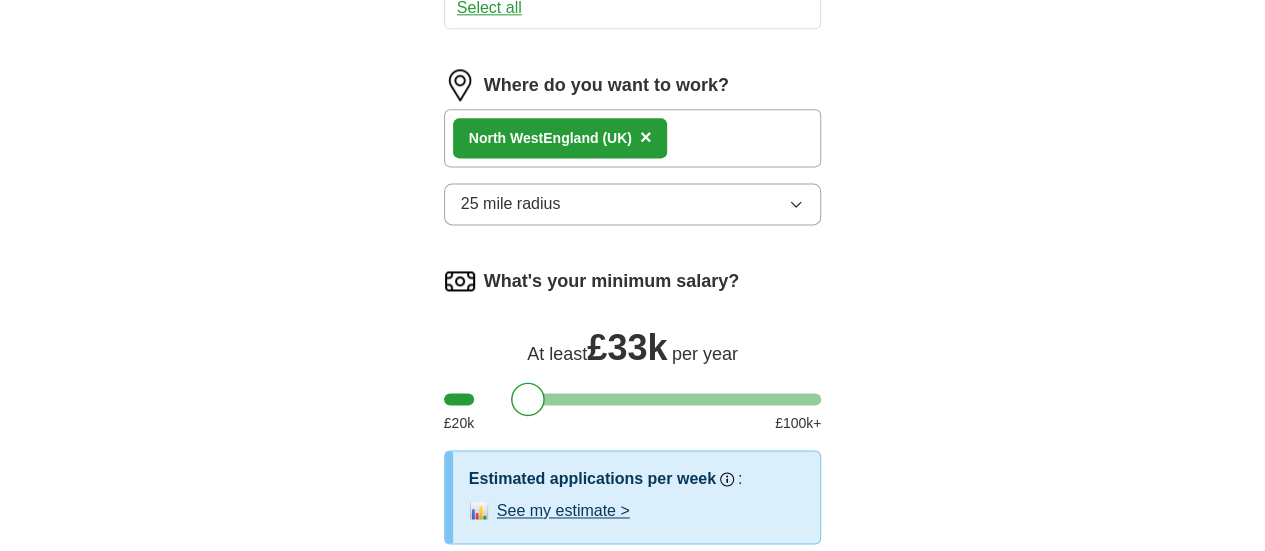 click on "Start applying for jobs" at bounding box center [633, 597] 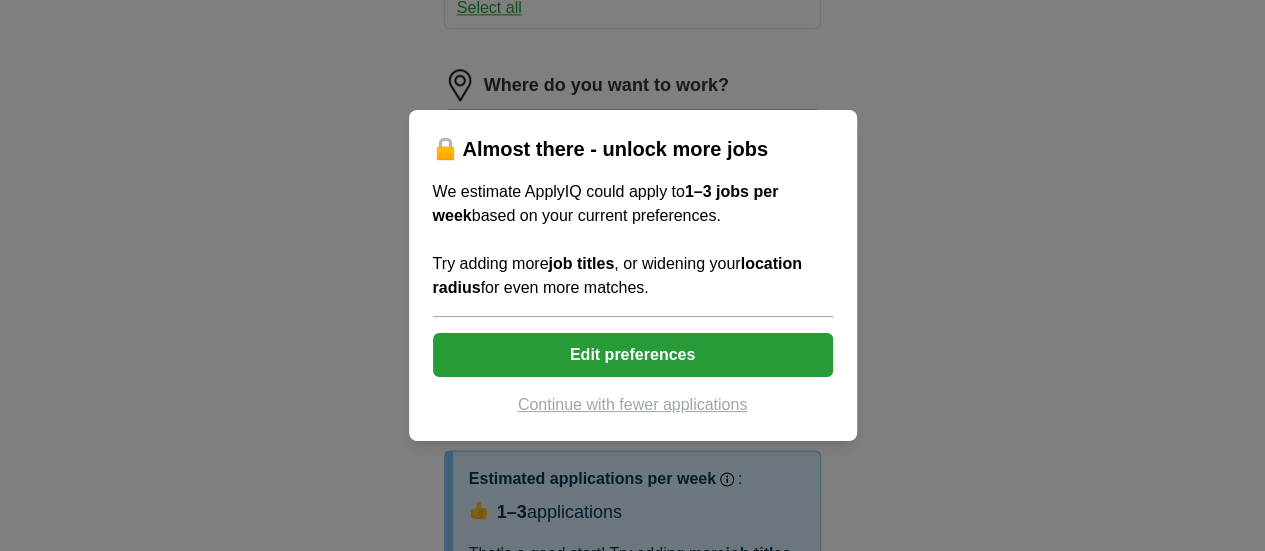 click on "🔒 Almost there - unlock more jobs We estimate ApplyIQ could apply to  1–3 jobs per week  based on your current preferences. Try adding more  job titles , or widening your  location radius  for even more matches. Edit preferences Continue with fewer applications" at bounding box center (632, 275) 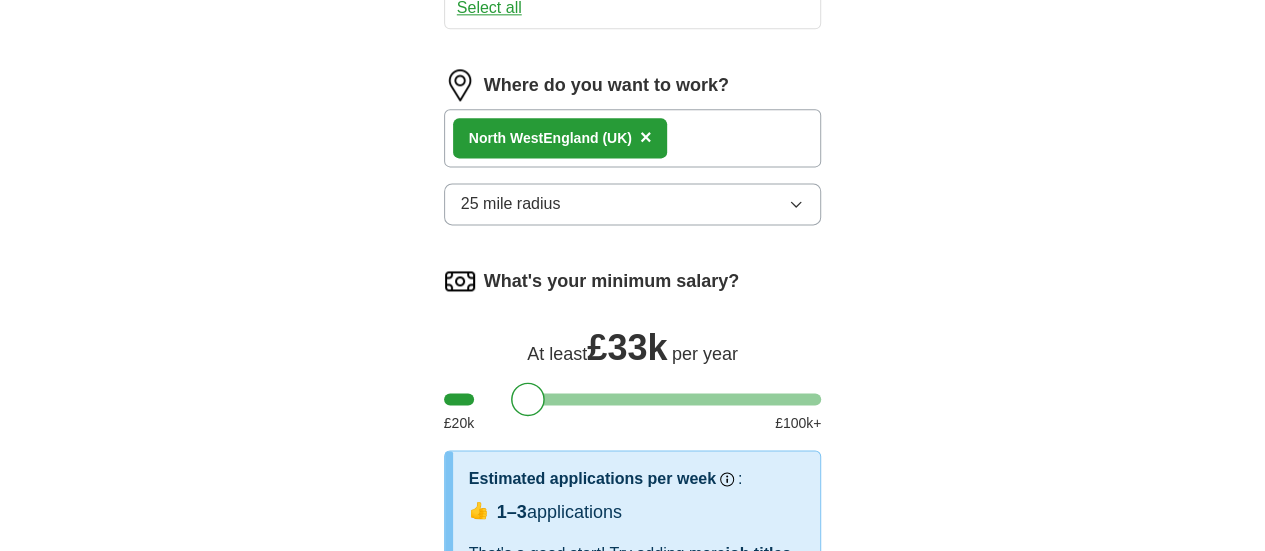 select on "**" 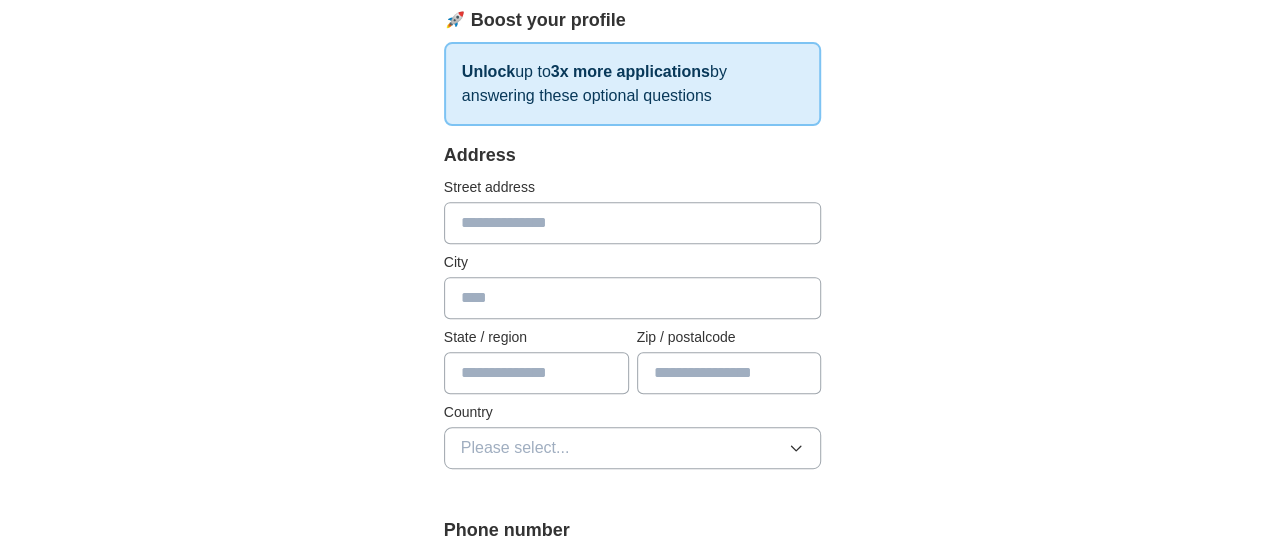 scroll, scrollTop: 320, scrollLeft: 0, axis: vertical 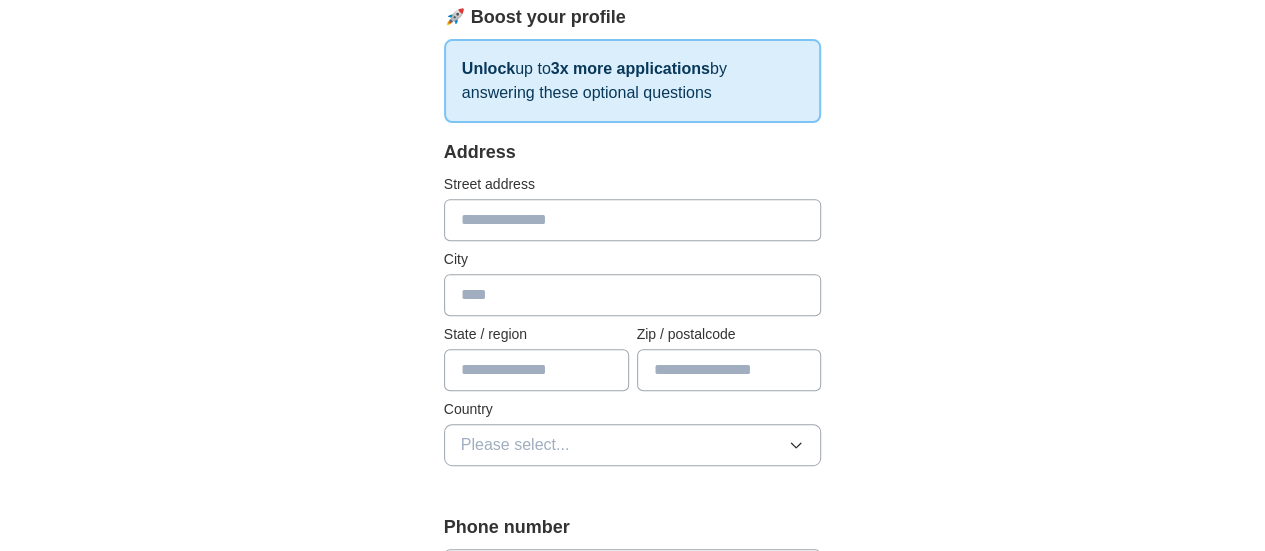 click at bounding box center [633, 220] 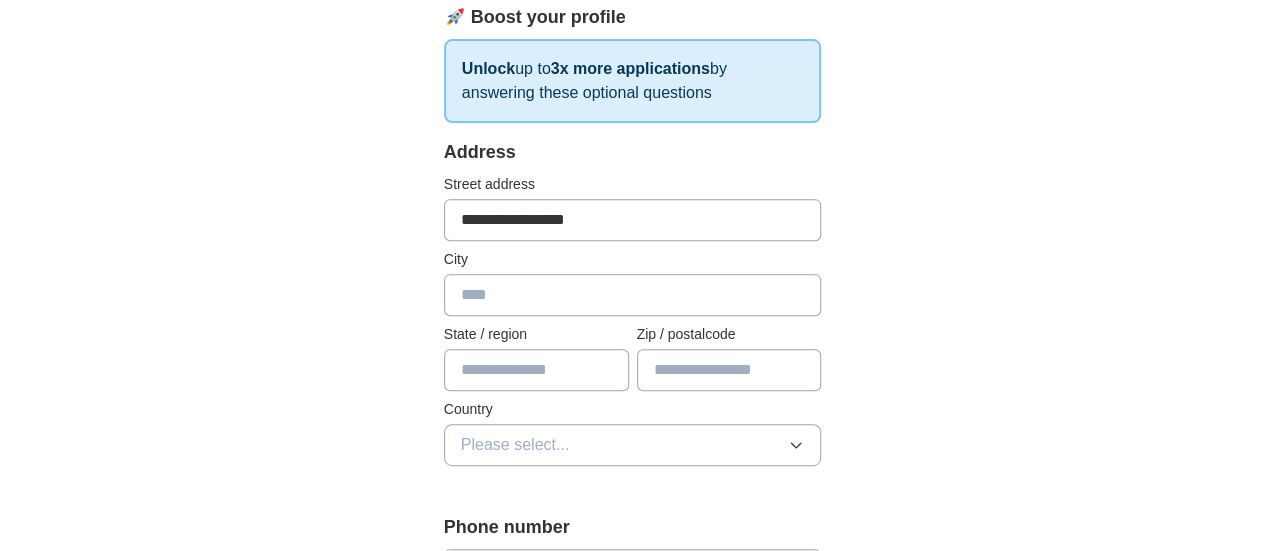 type on "**********" 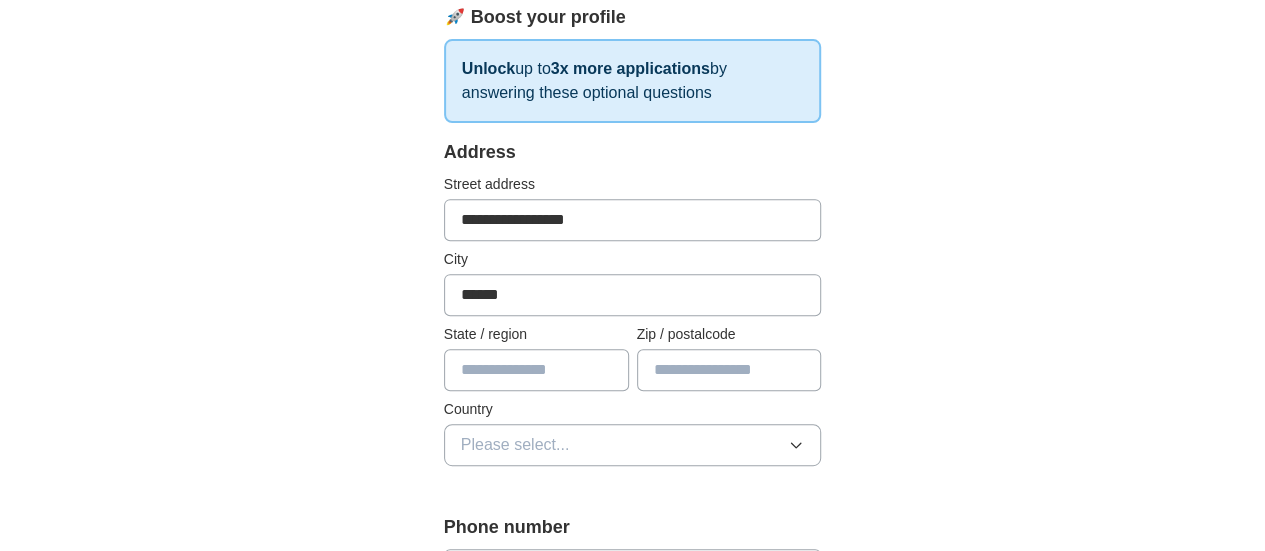 type on "******" 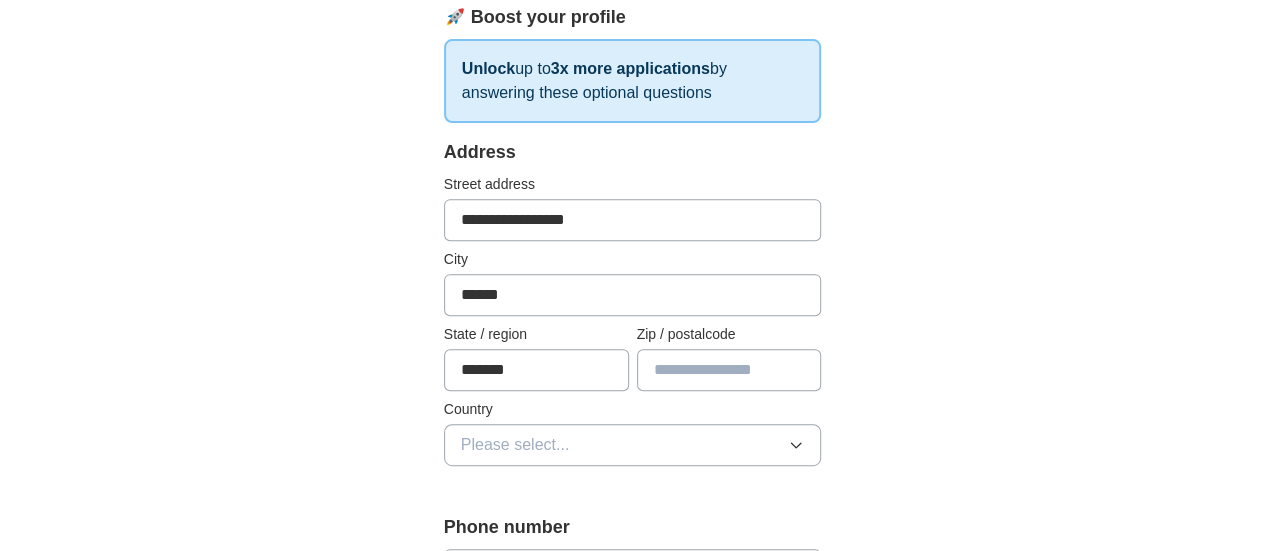 type on "*******" 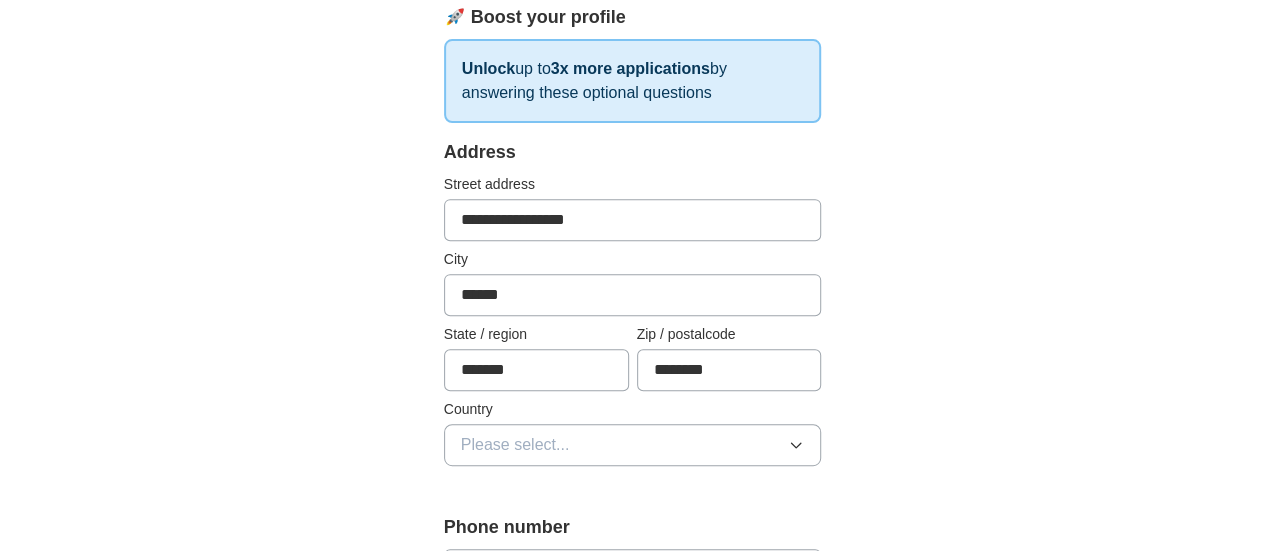 type on "********" 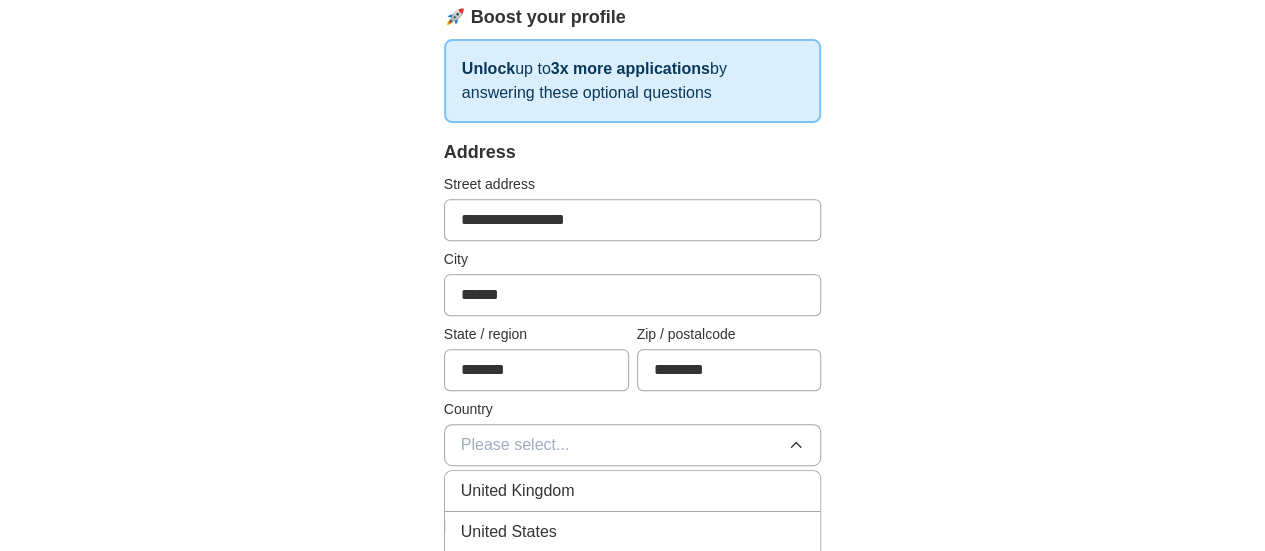 click on "Please select..." at bounding box center (633, 445) 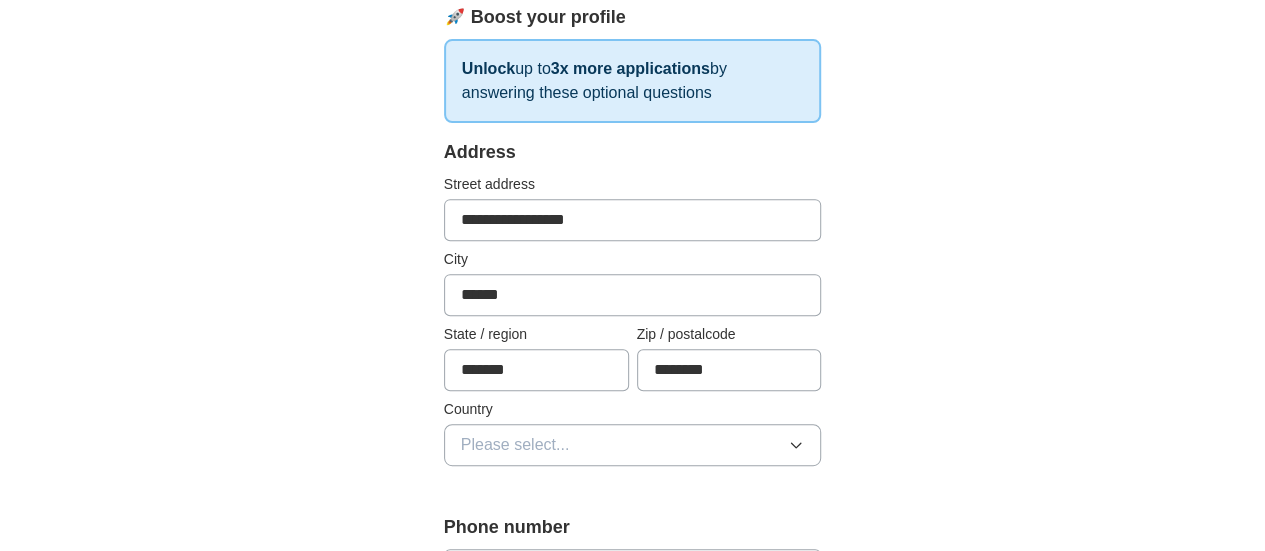 click on "Please select..." at bounding box center [633, 445] 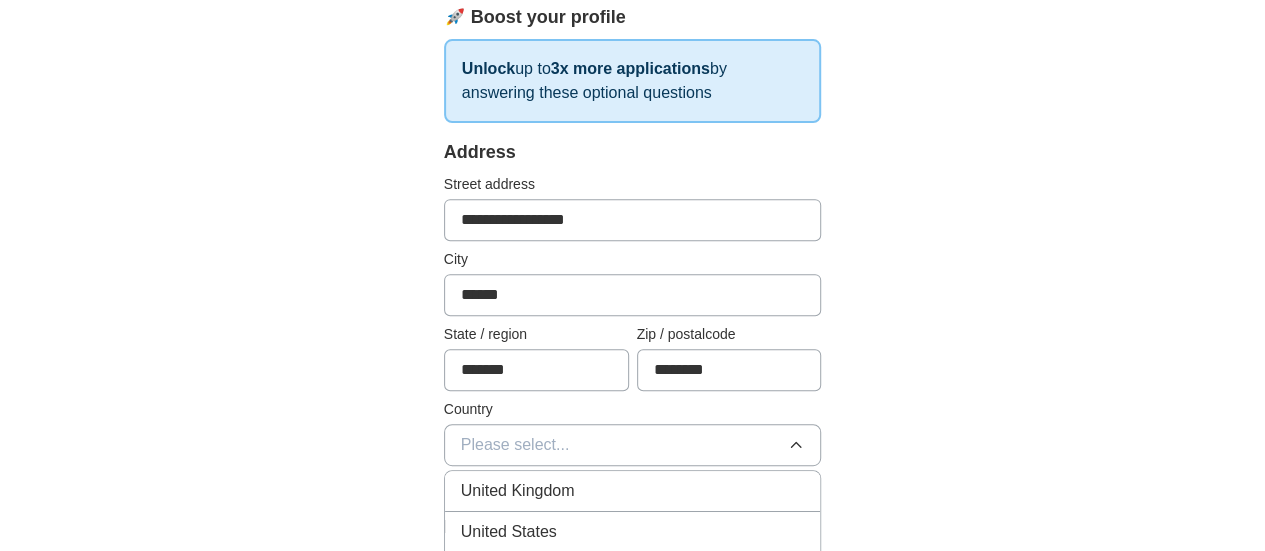 click on "United Kingdom" at bounding box center [633, 491] 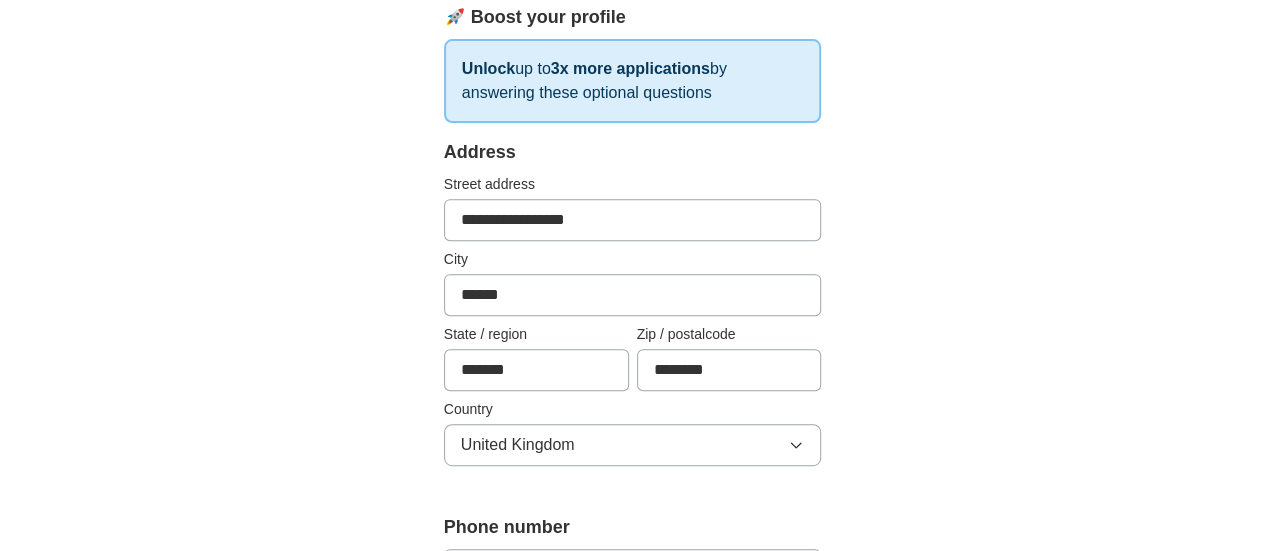 click on "**********" at bounding box center (633, 663) 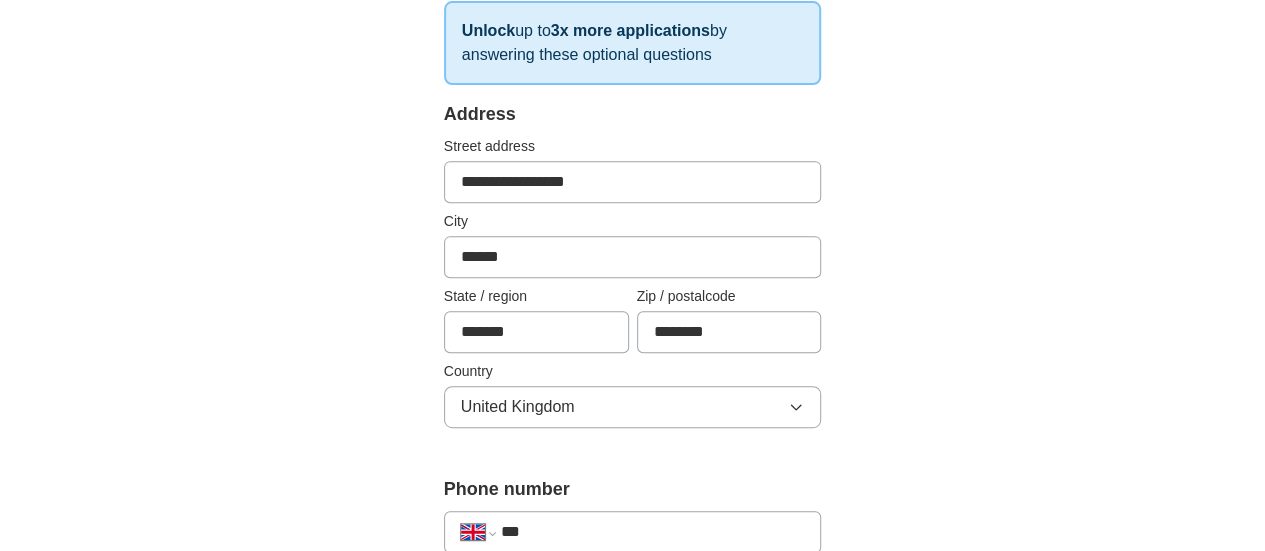 scroll, scrollTop: 360, scrollLeft: 0, axis: vertical 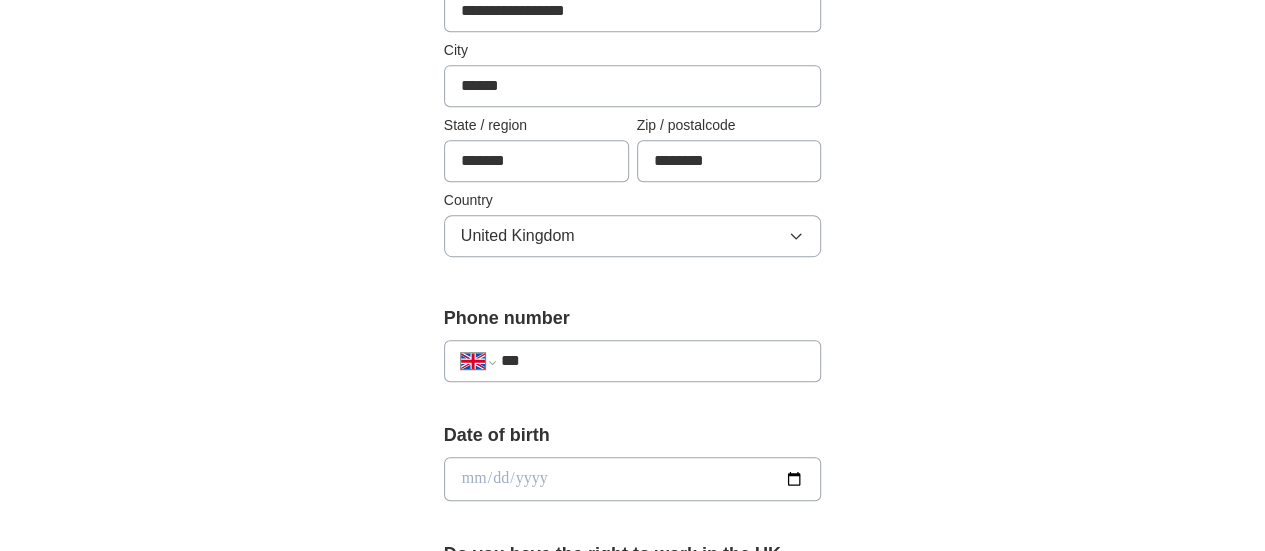 click on "***" at bounding box center (653, 361) 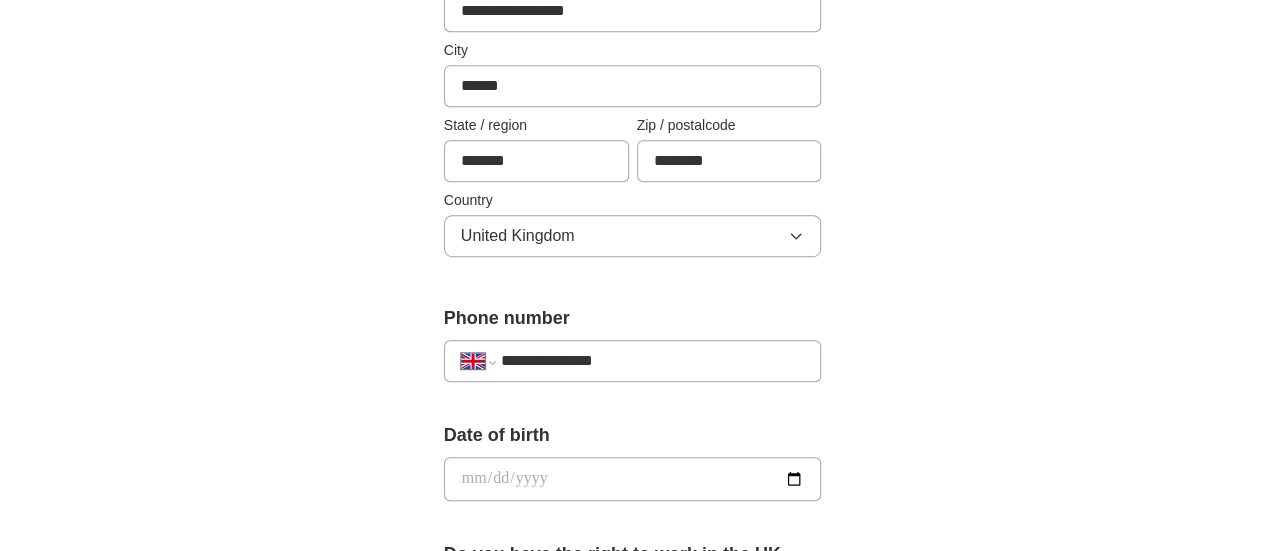 type on "**********" 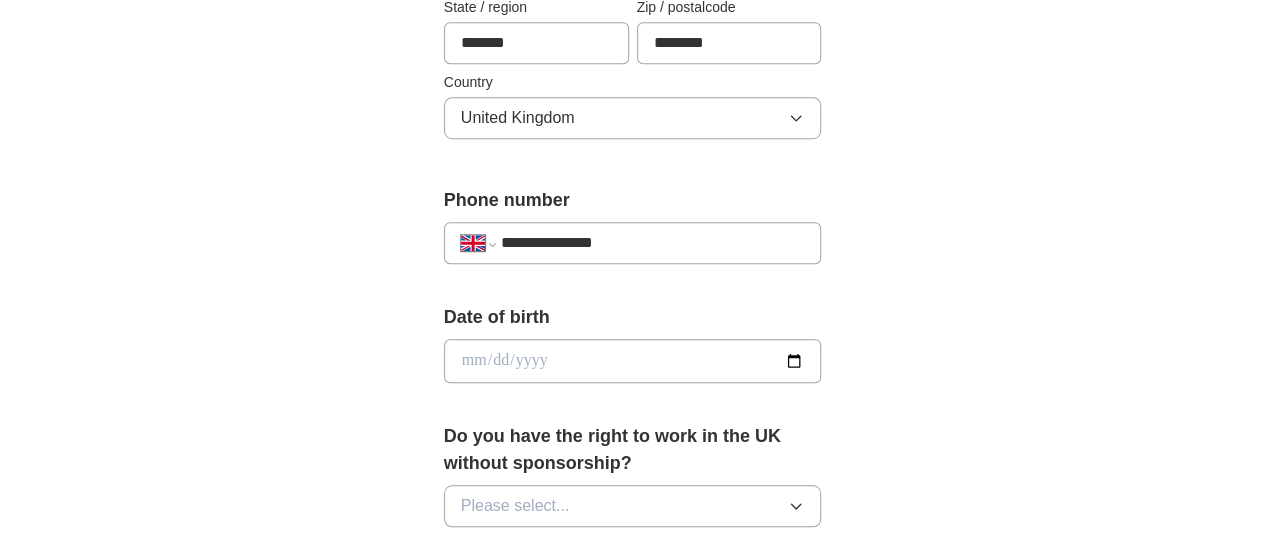 scroll, scrollTop: 649, scrollLeft: 0, axis: vertical 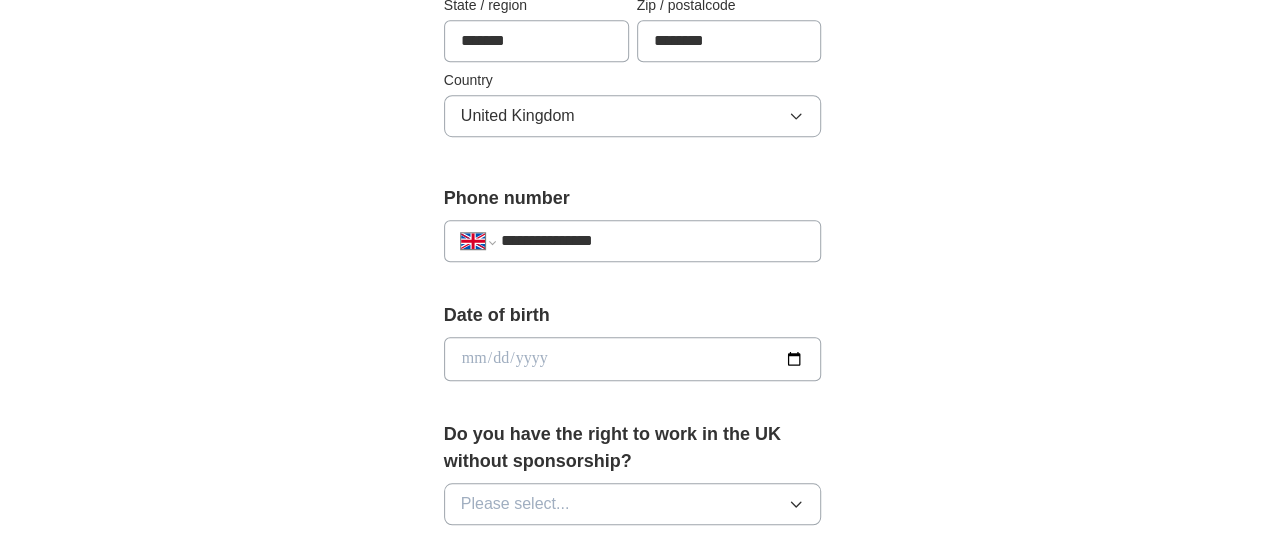 click at bounding box center (633, 359) 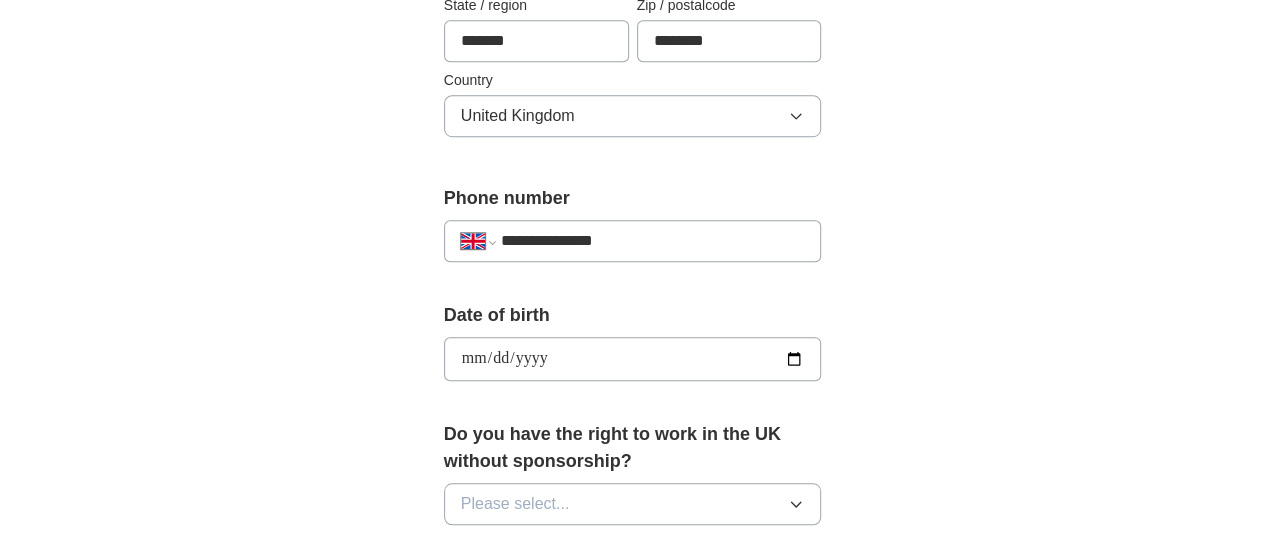 type on "**********" 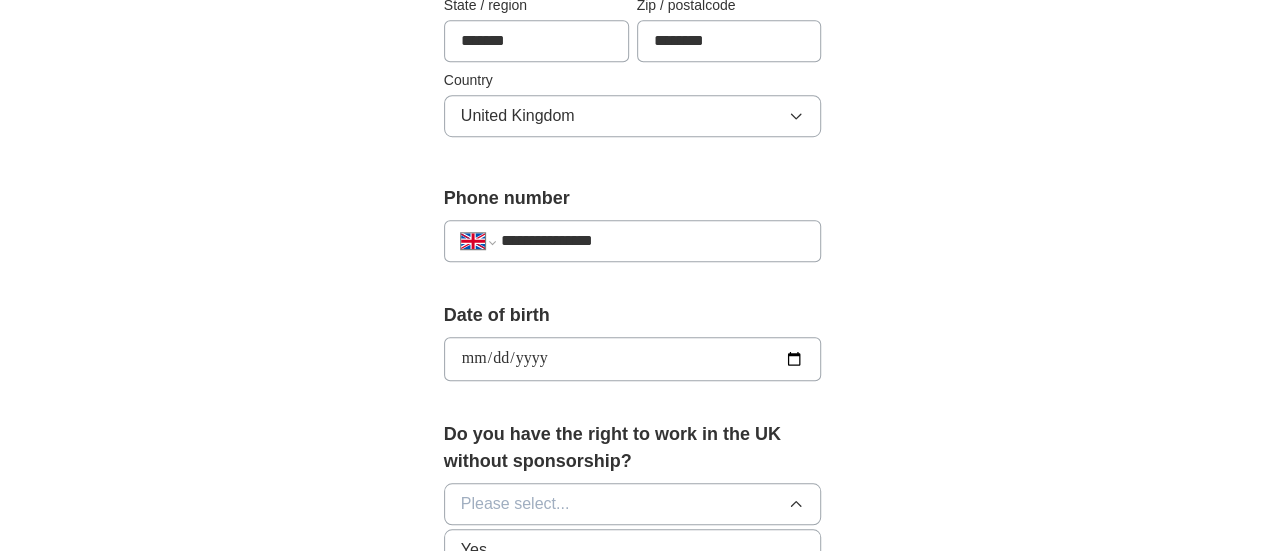 click on "Yes" at bounding box center [633, 550] 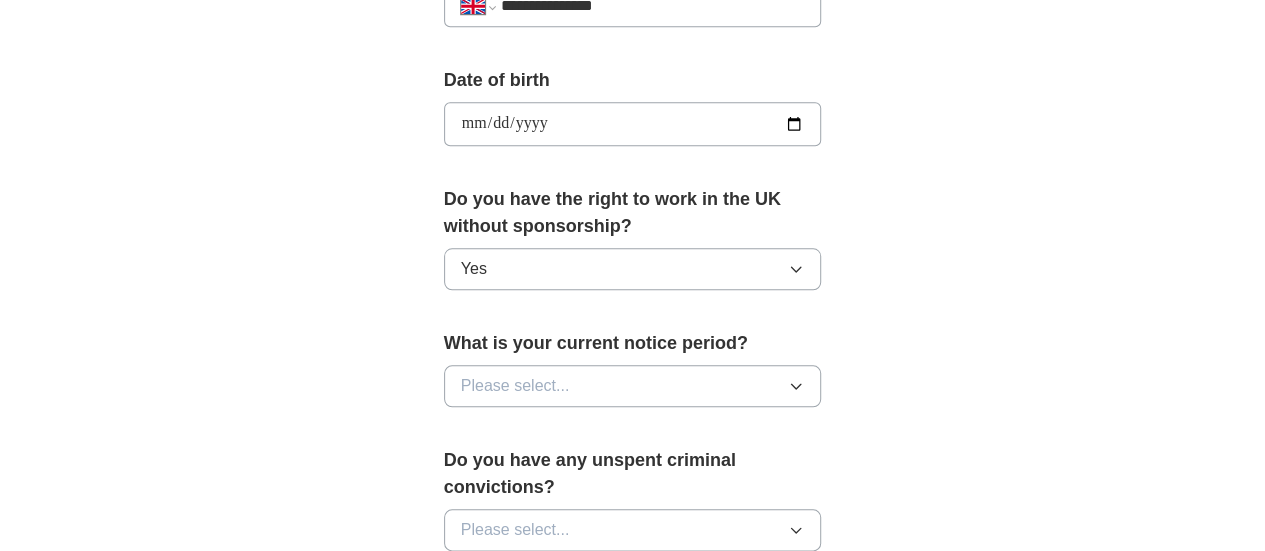 scroll, scrollTop: 894, scrollLeft: 0, axis: vertical 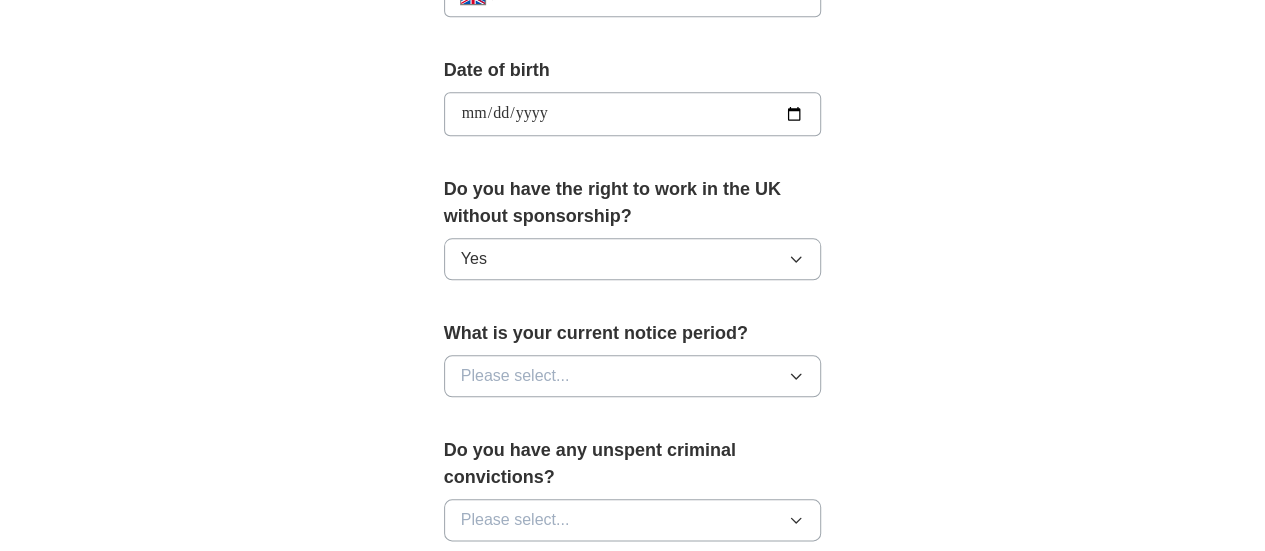 click on "Yes" at bounding box center [633, 259] 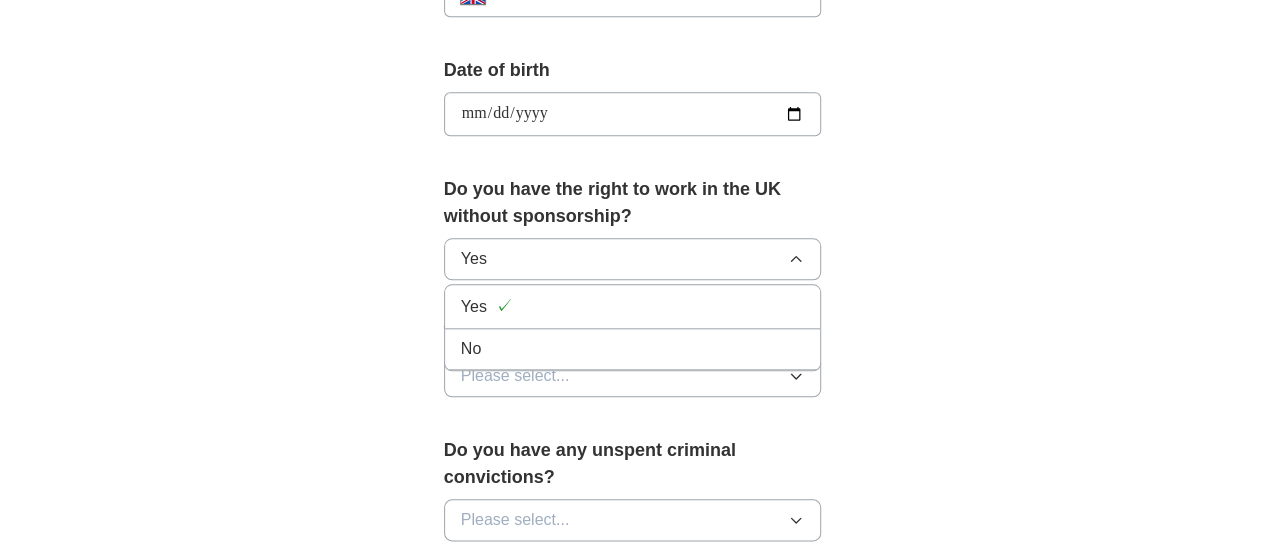 click on "No" at bounding box center (633, 349) 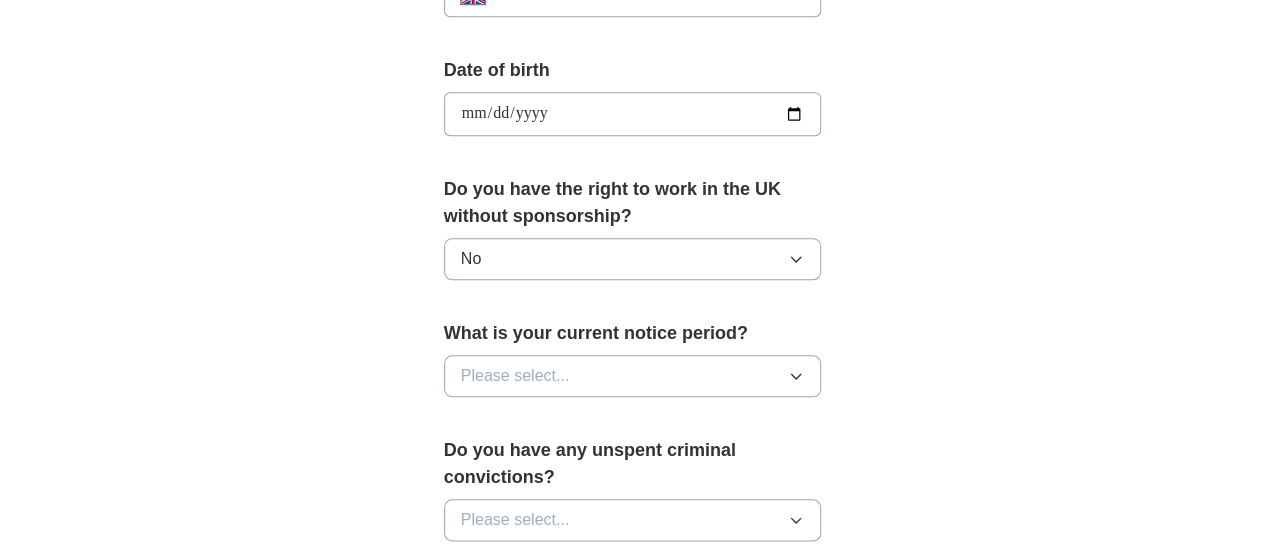 click on "Please select..." at bounding box center (515, 376) 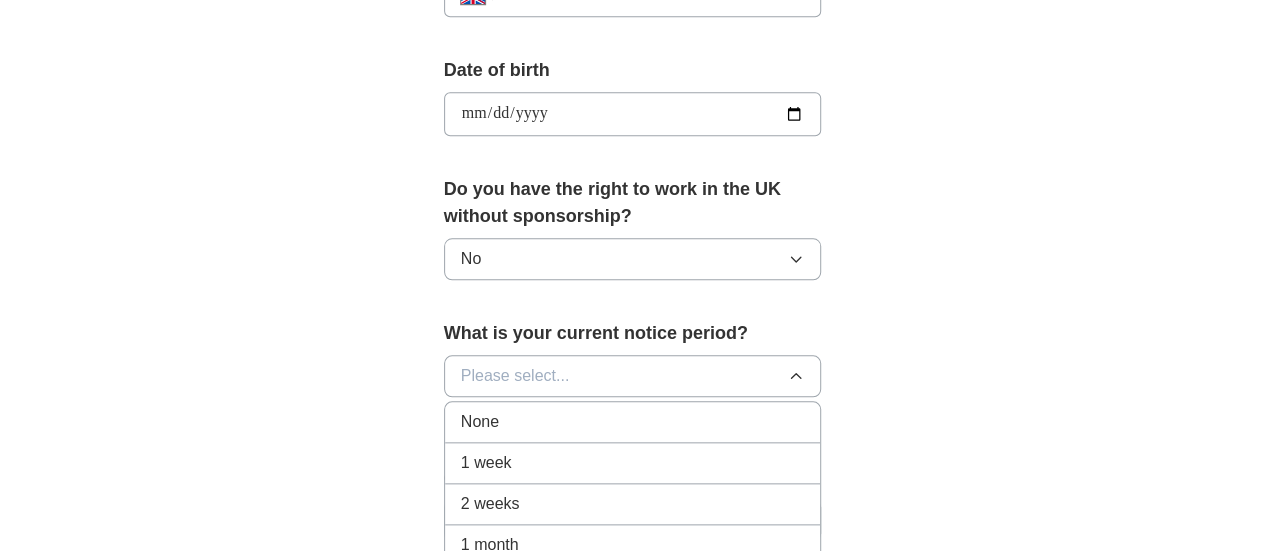 click on "None" at bounding box center [633, 422] 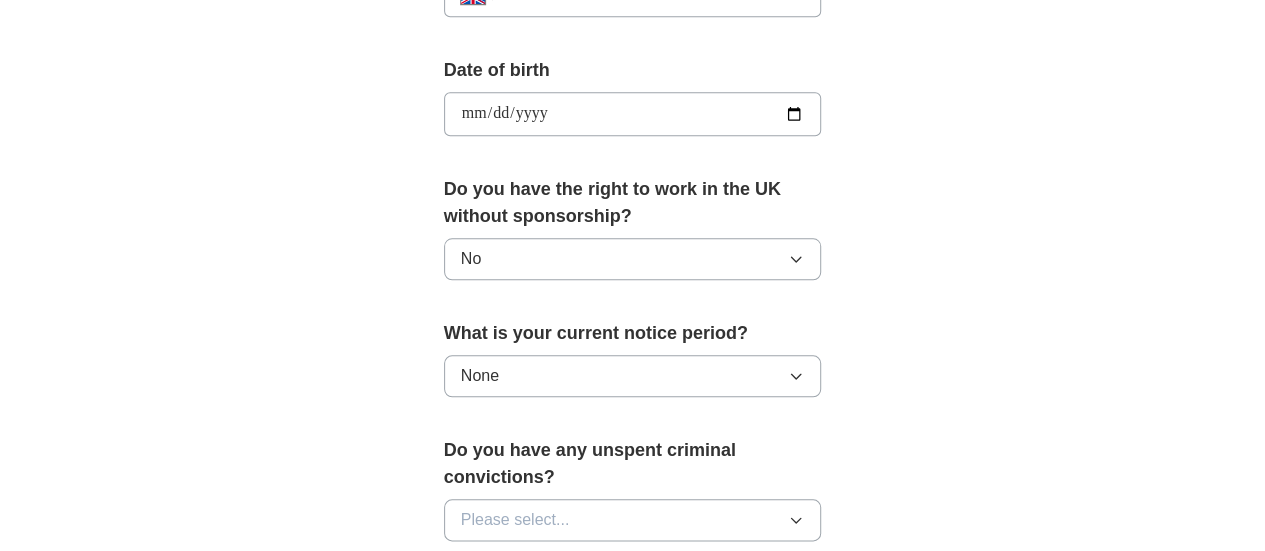 click on "Please select..." at bounding box center [633, 520] 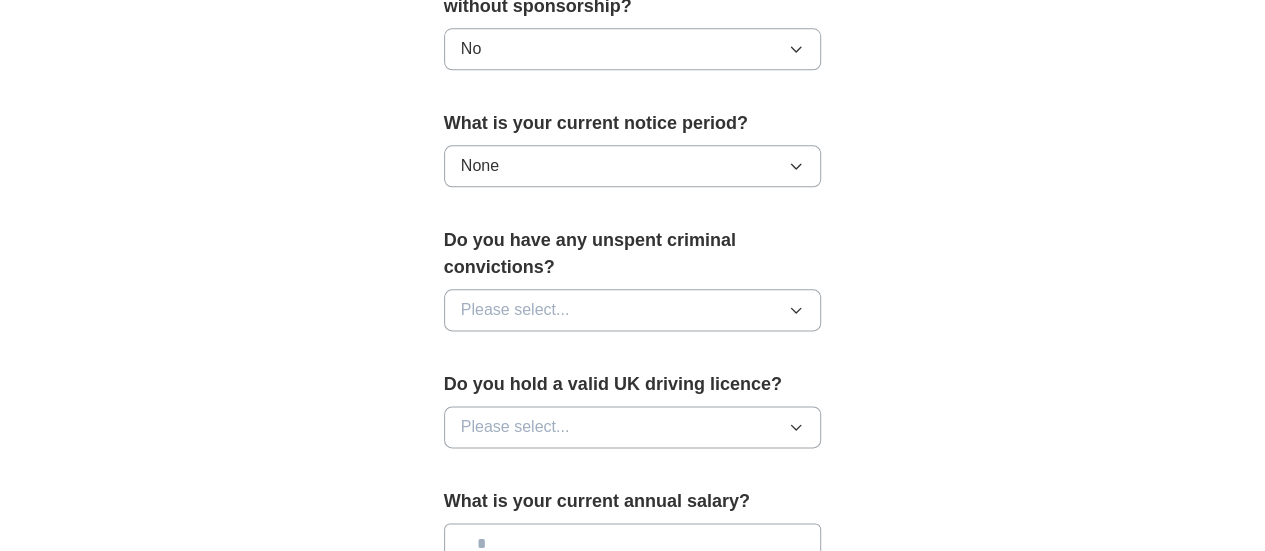 scroll, scrollTop: 1107, scrollLeft: 0, axis: vertical 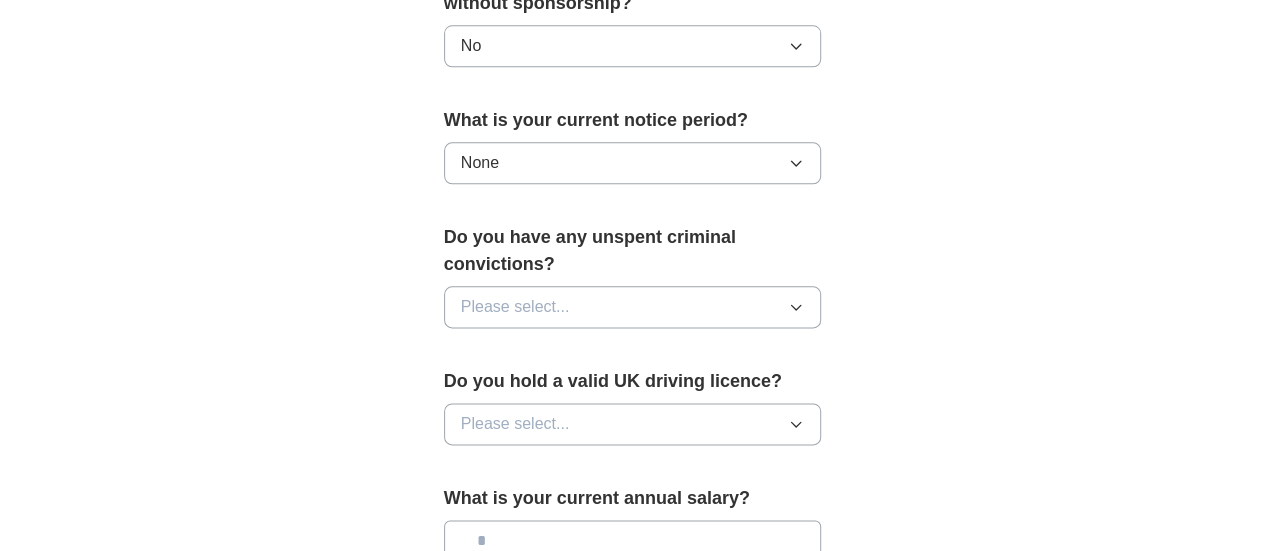 click on "Please select..." at bounding box center [633, 307] 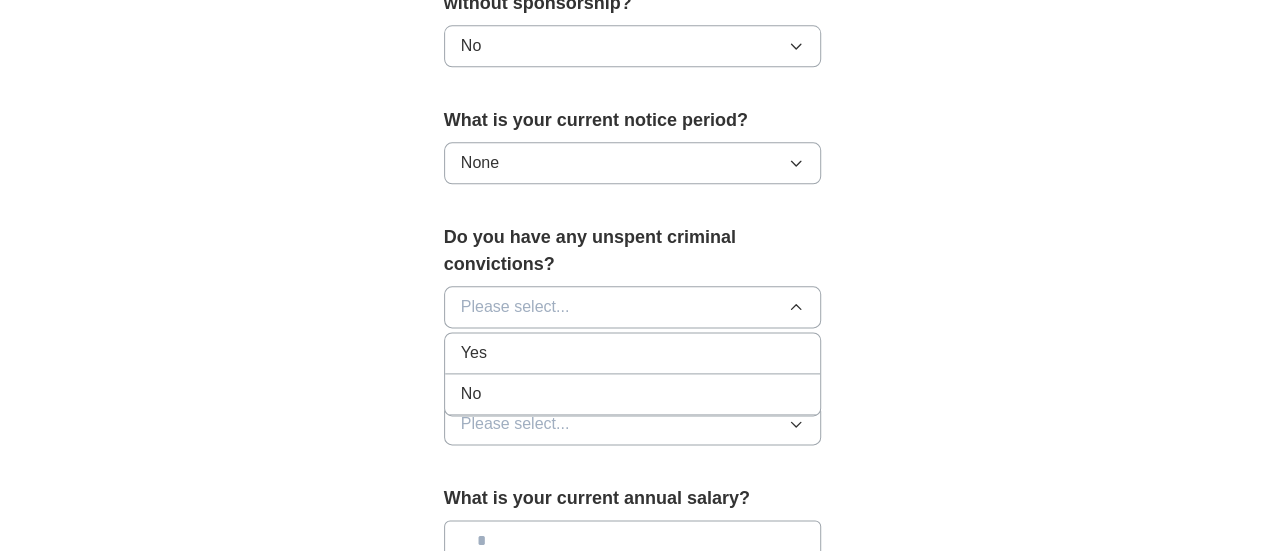 click on "No" at bounding box center (471, 394) 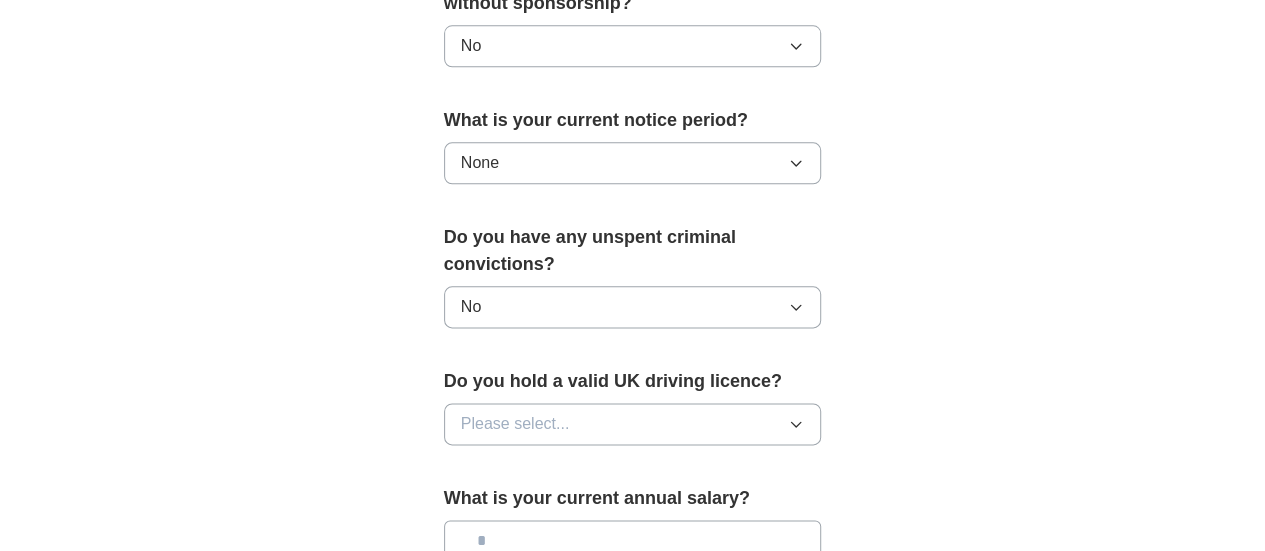 click on "Please select..." at bounding box center [515, 424] 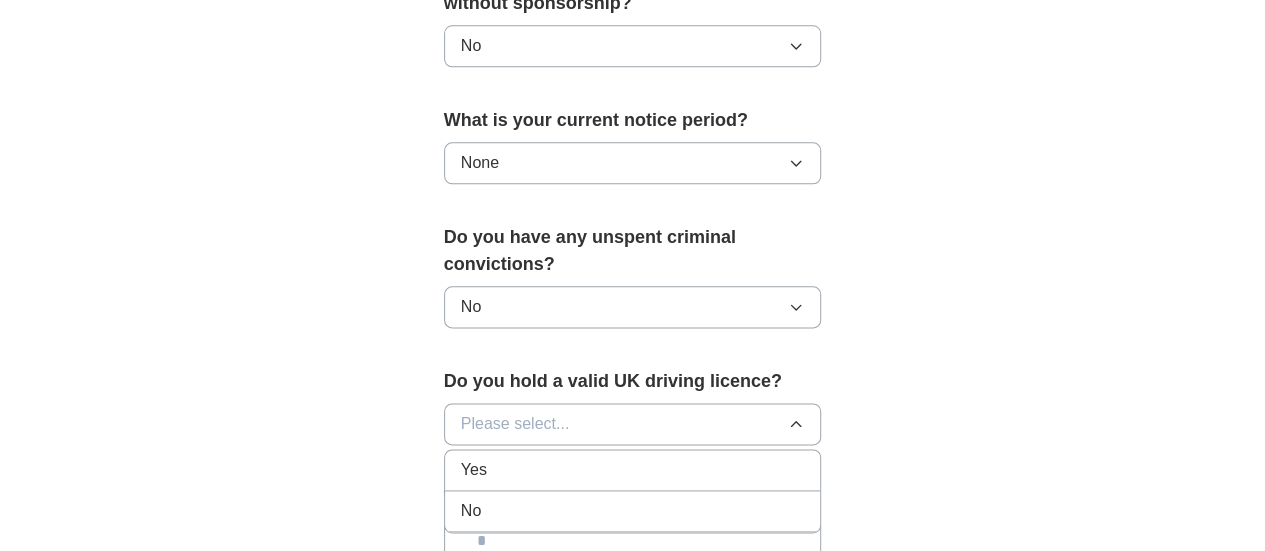 click on "No" at bounding box center (633, 511) 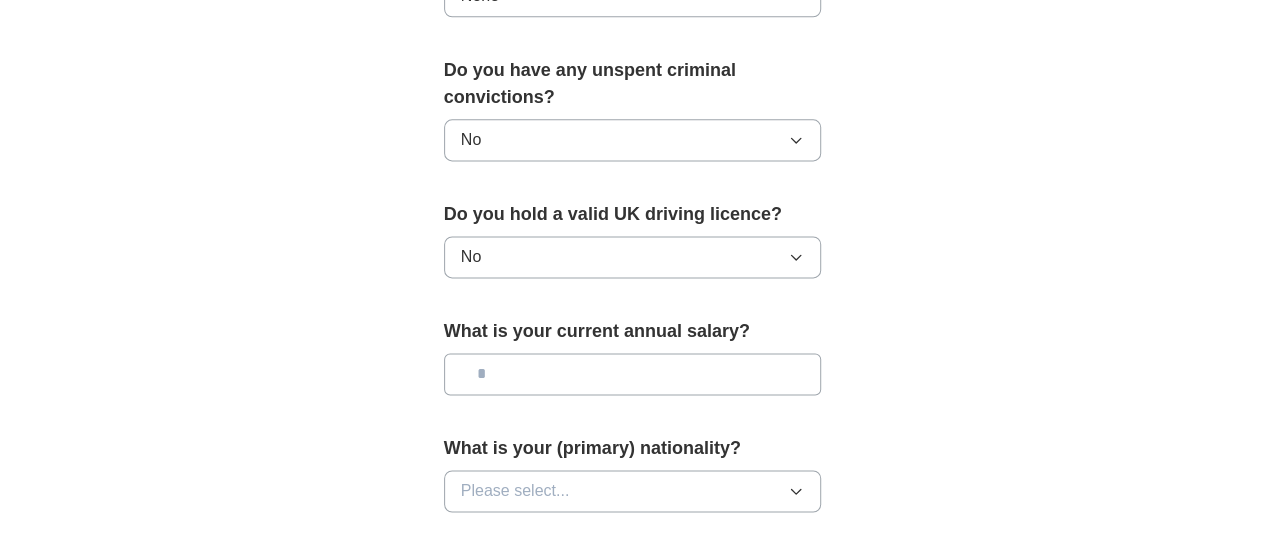 scroll, scrollTop: 1276, scrollLeft: 0, axis: vertical 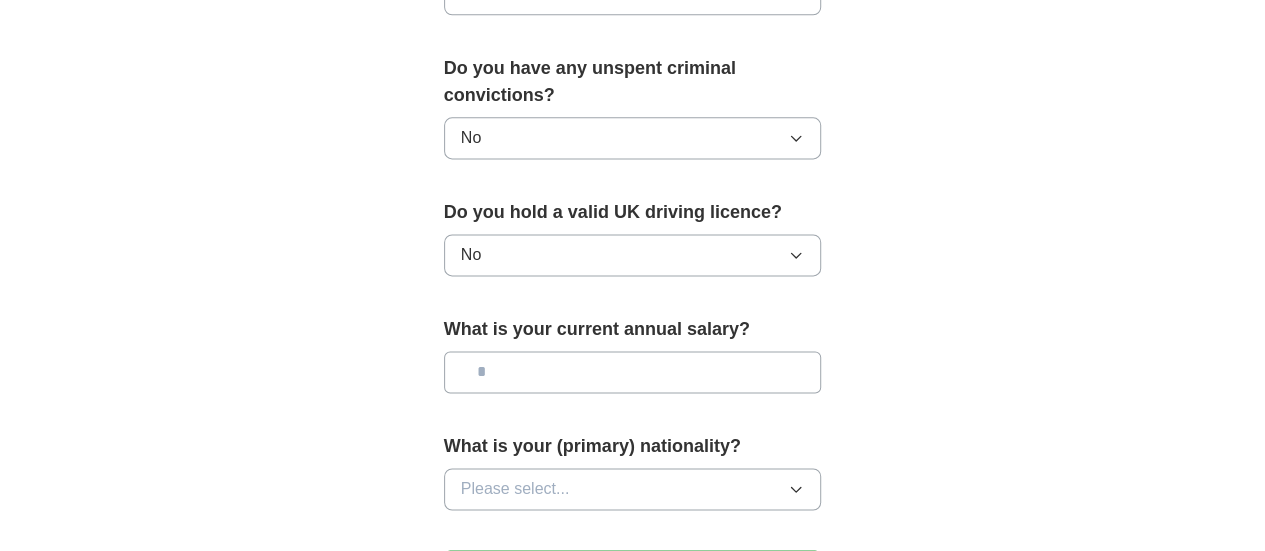 click at bounding box center [633, 372] 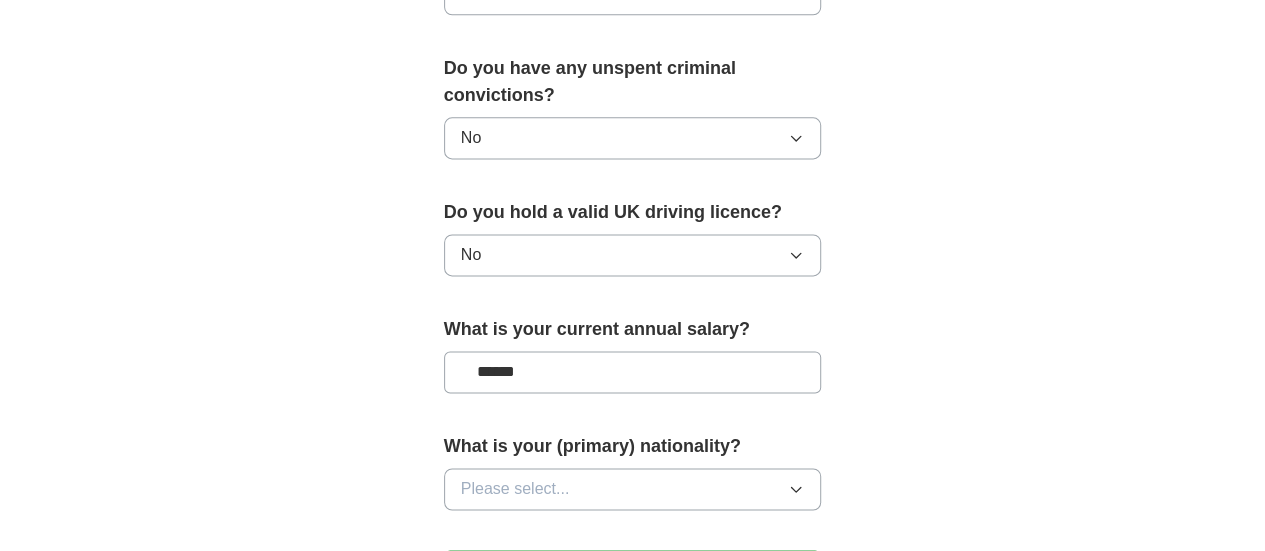 type on "******" 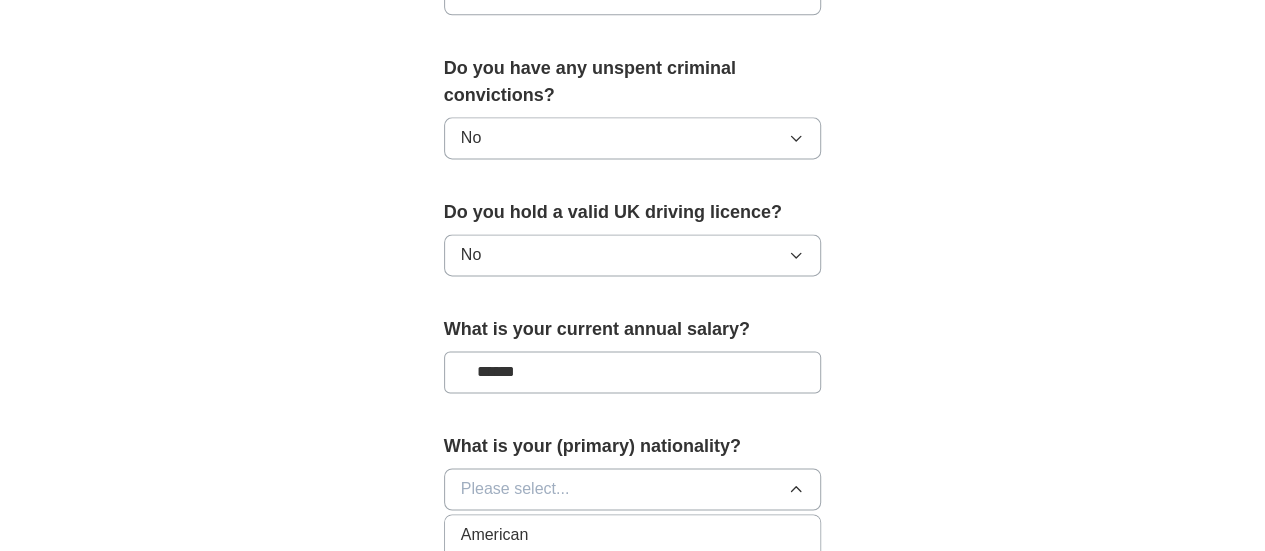type 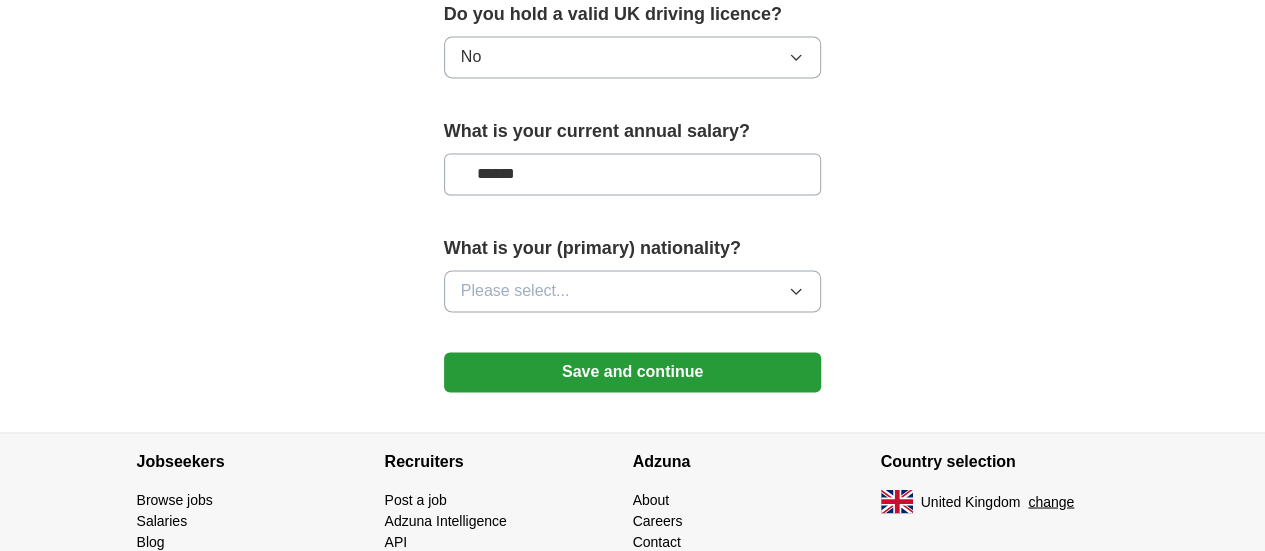 scroll, scrollTop: 1542, scrollLeft: 0, axis: vertical 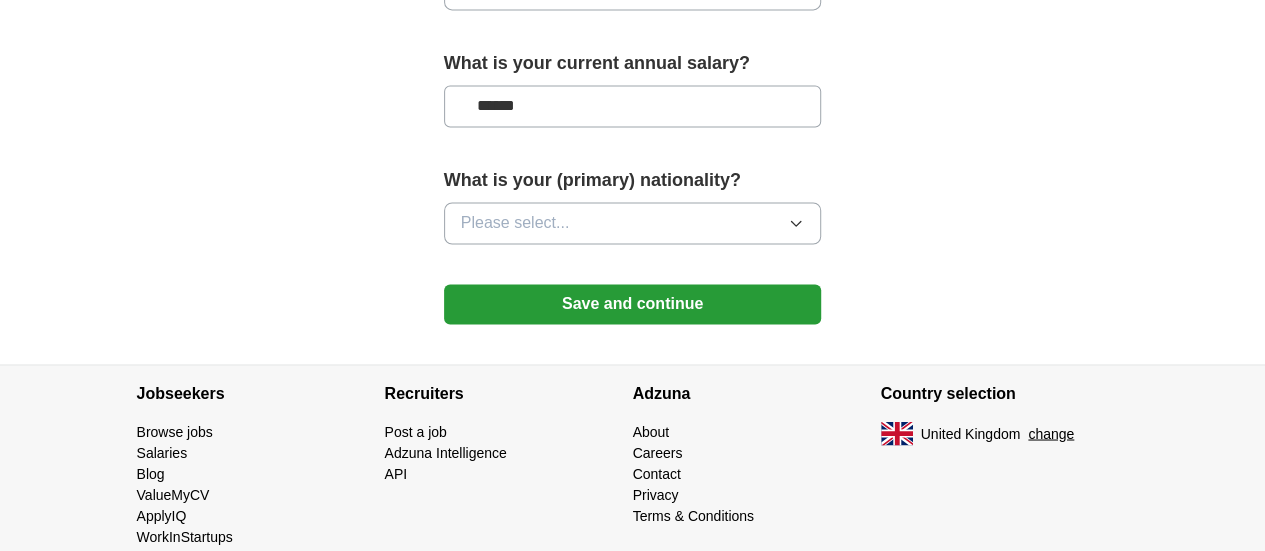 click on "Please select..." at bounding box center [633, 223] 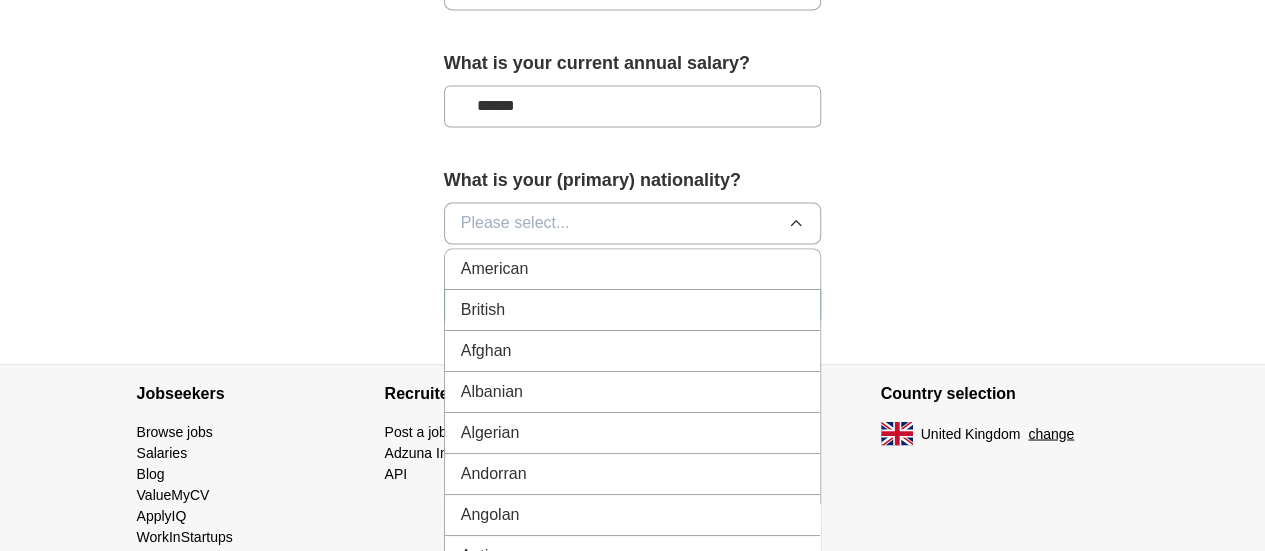 click on "Please select..." at bounding box center (633, 223) 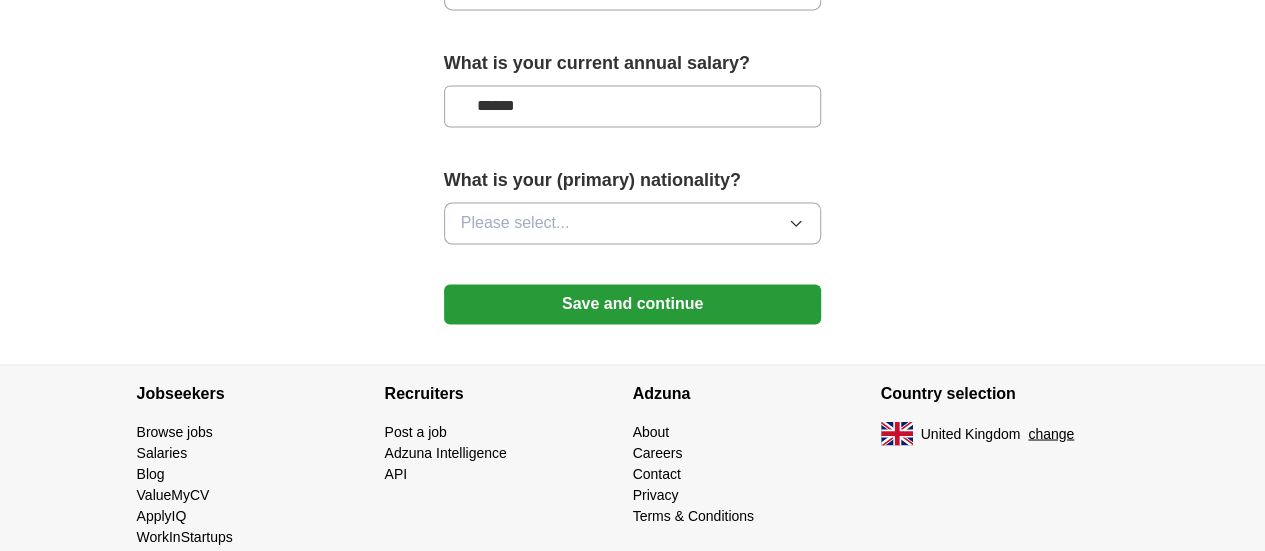 click 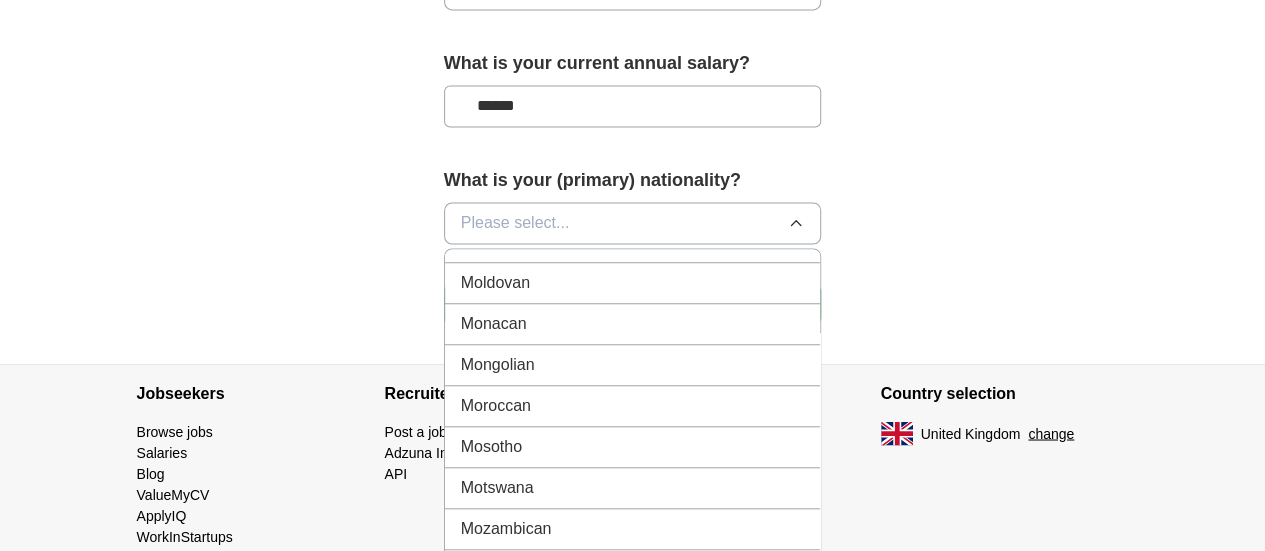 scroll, scrollTop: 4786, scrollLeft: 0, axis: vertical 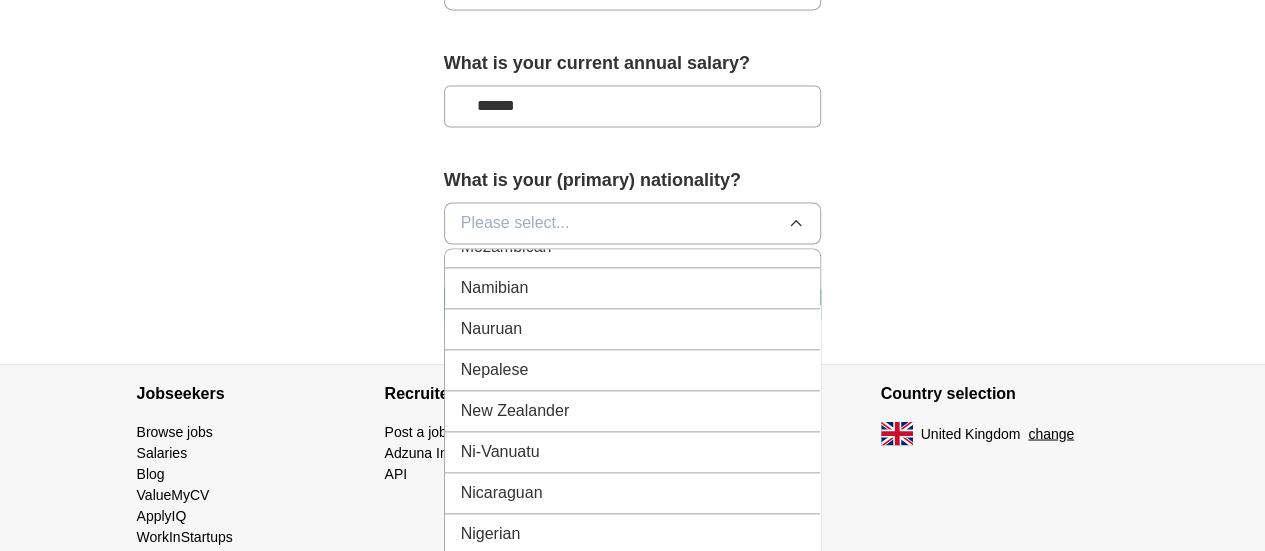 click on "Nigerian" at bounding box center [633, 534] 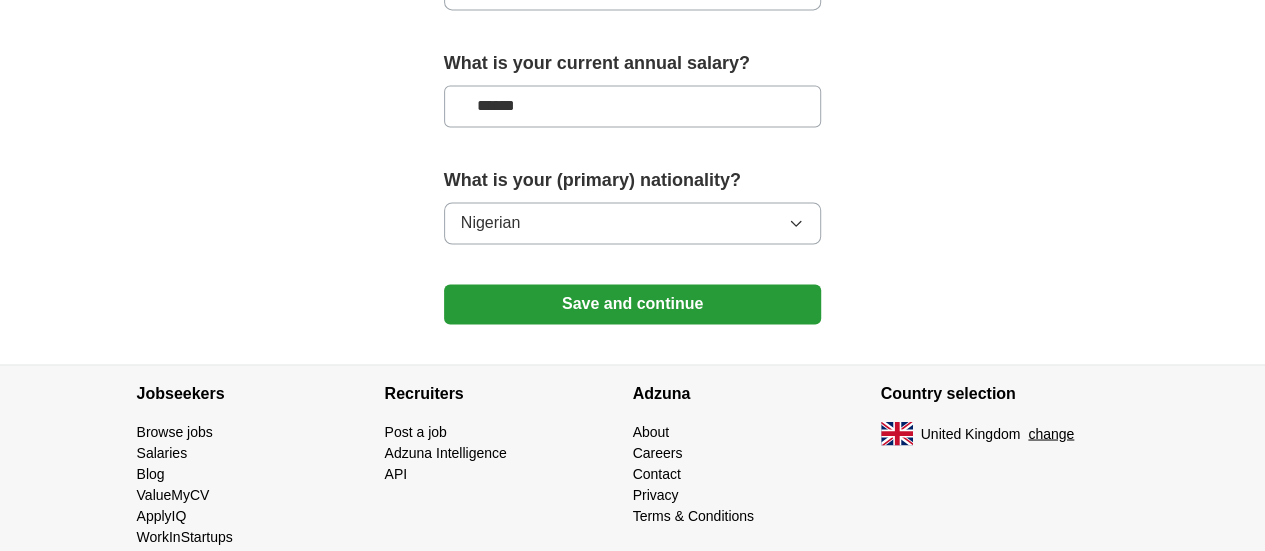 click on "Save and continue" at bounding box center [633, 304] 